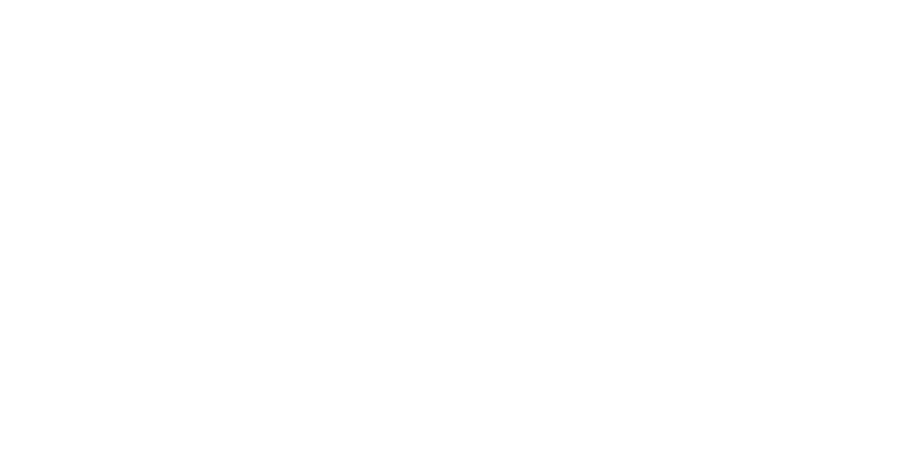 scroll, scrollTop: 0, scrollLeft: 0, axis: both 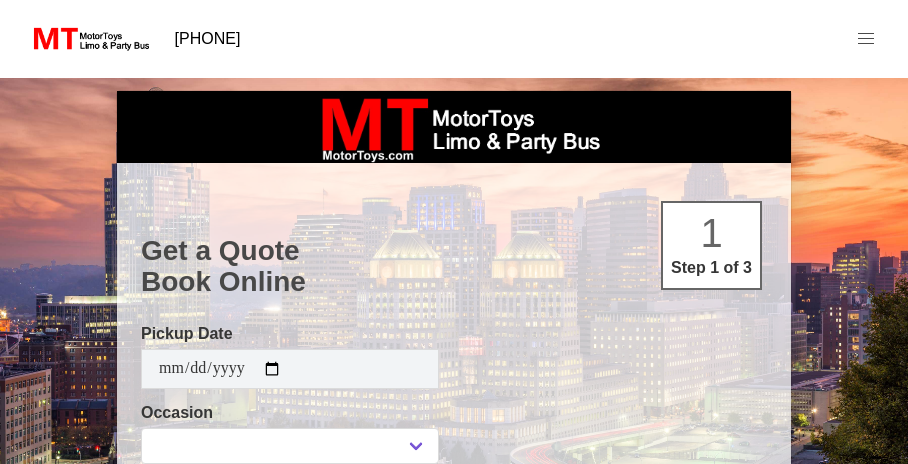 select 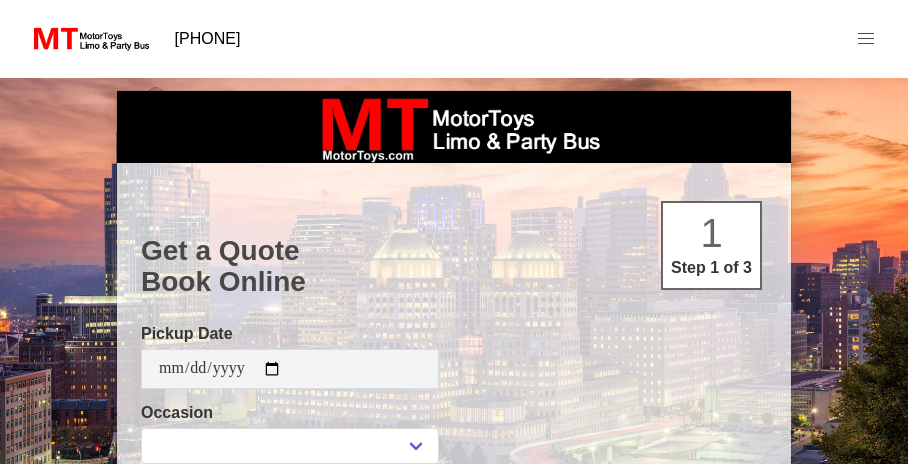 type on "**********" 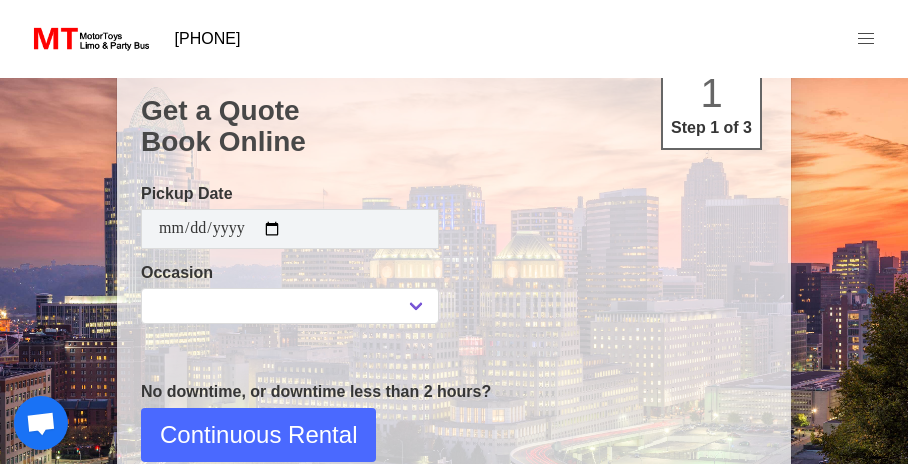 scroll, scrollTop: 241, scrollLeft: 0, axis: vertical 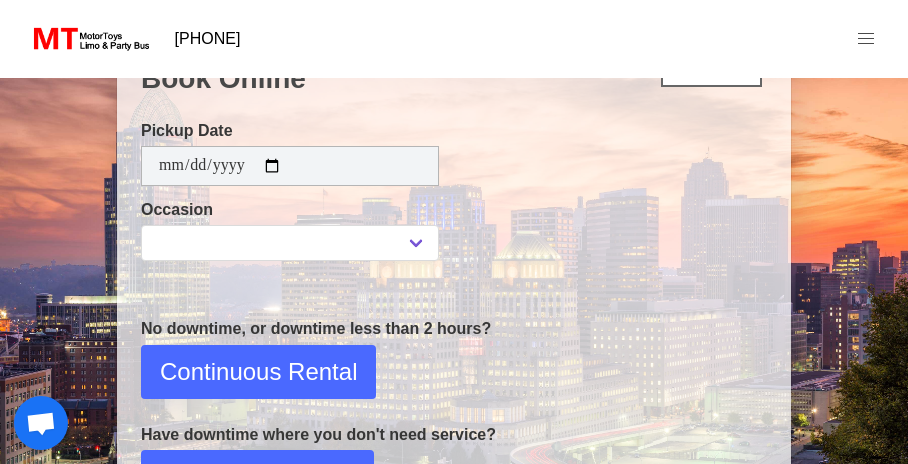 select 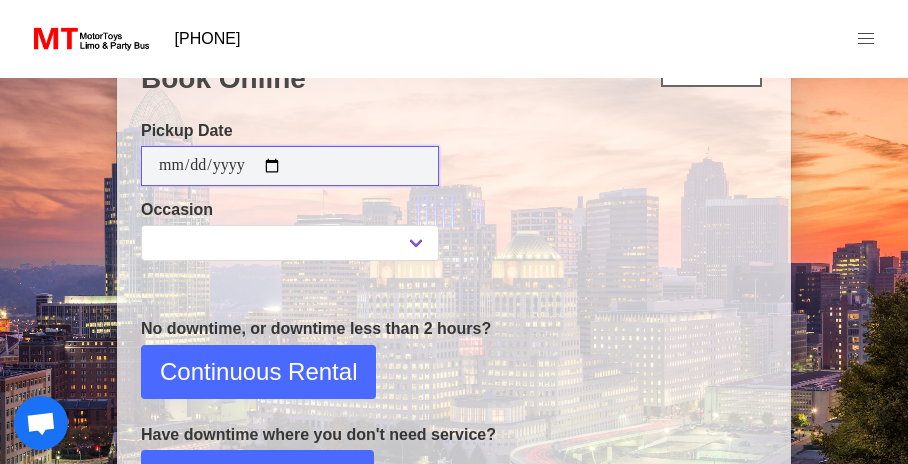 click on "**********" at bounding box center (290, 166) 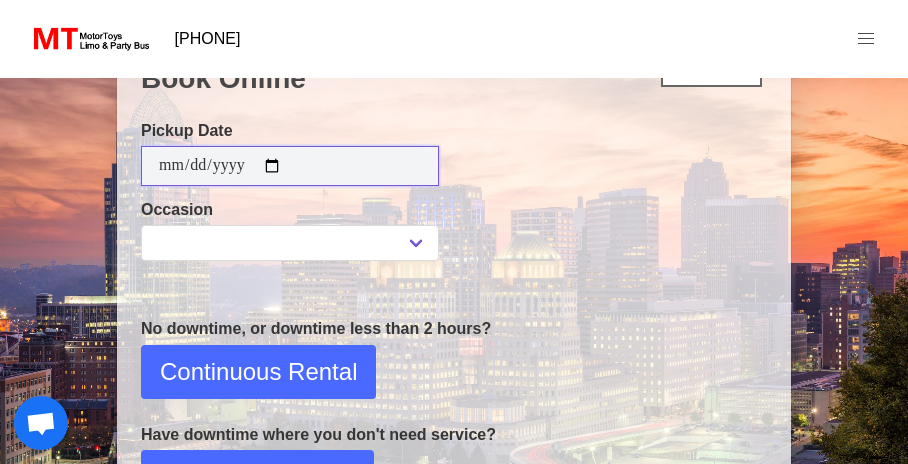 type on "**********" 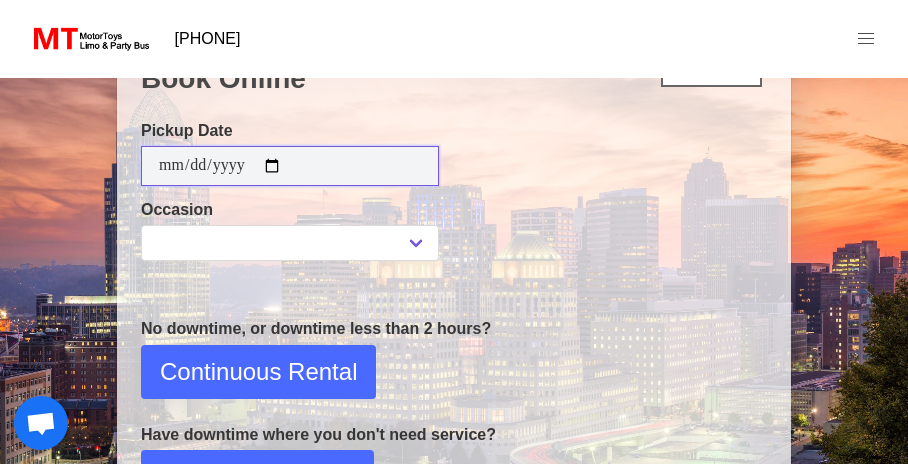 type on "**********" 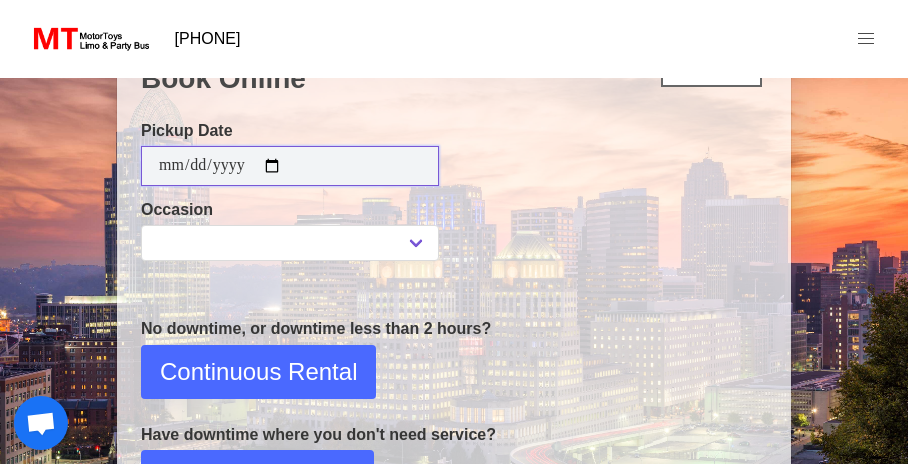 type on "**********" 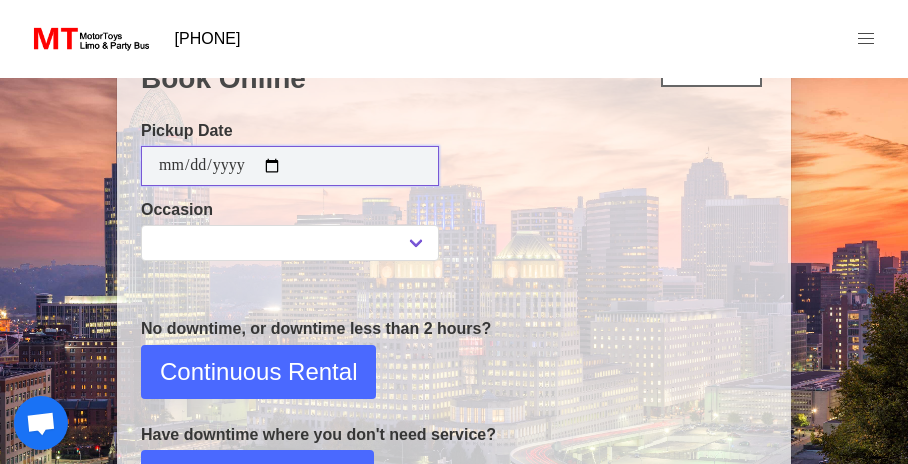 type on "**********" 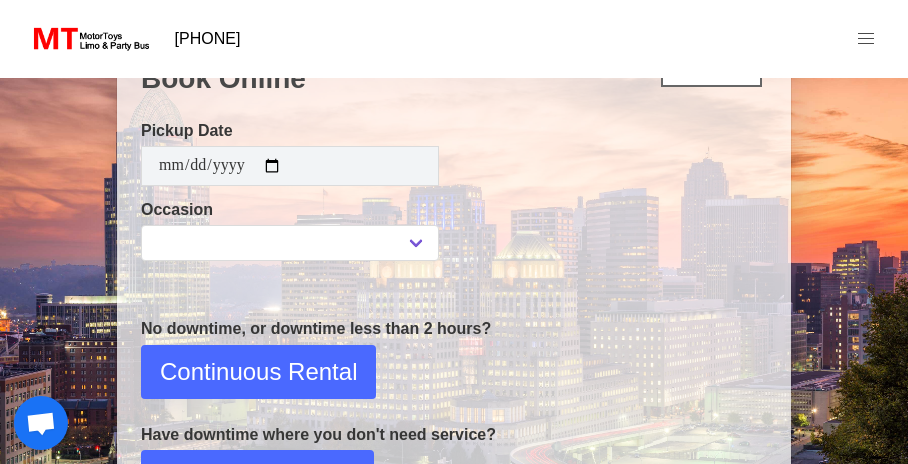 click on "**********" at bounding box center [454, 356] 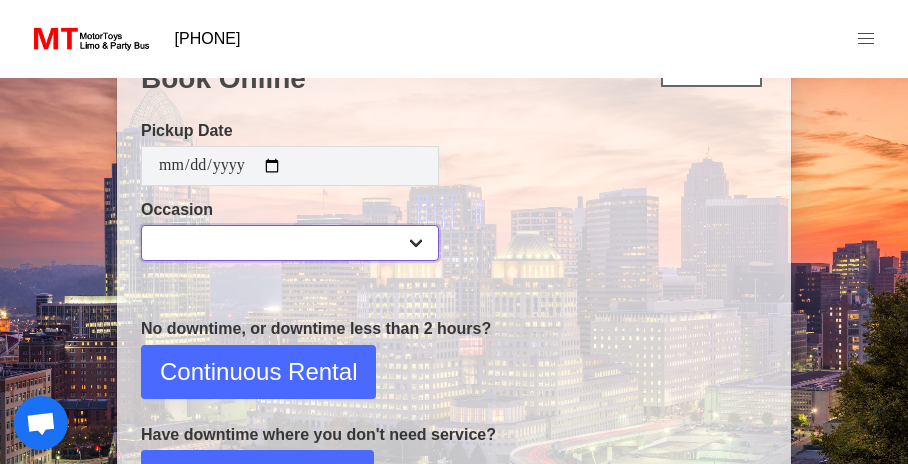 click on "**********" at bounding box center [290, 243] 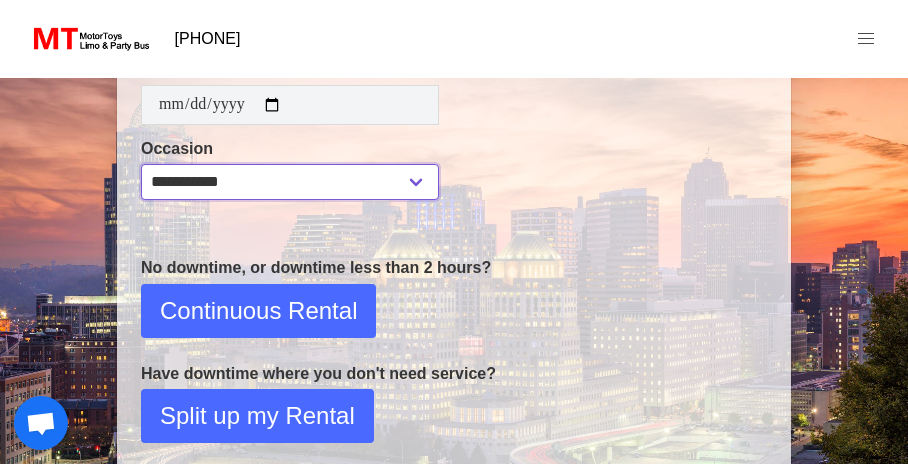 scroll, scrollTop: 334, scrollLeft: 0, axis: vertical 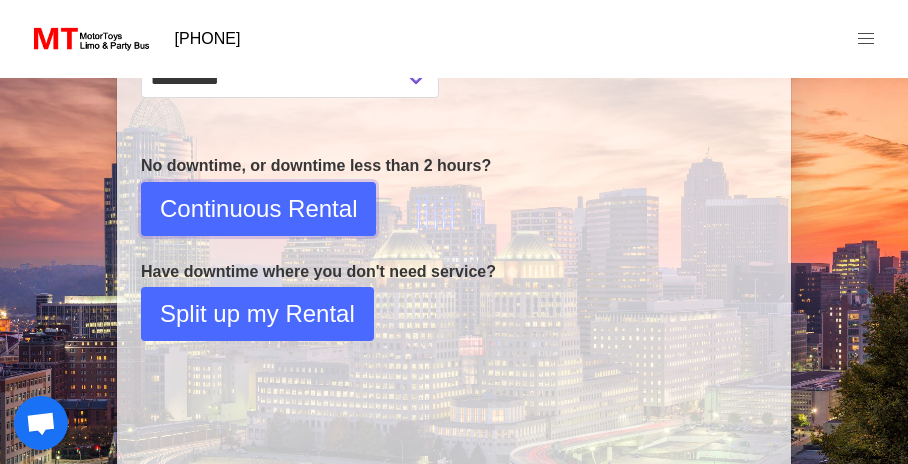click on "Continuous Rental" at bounding box center [258, 209] 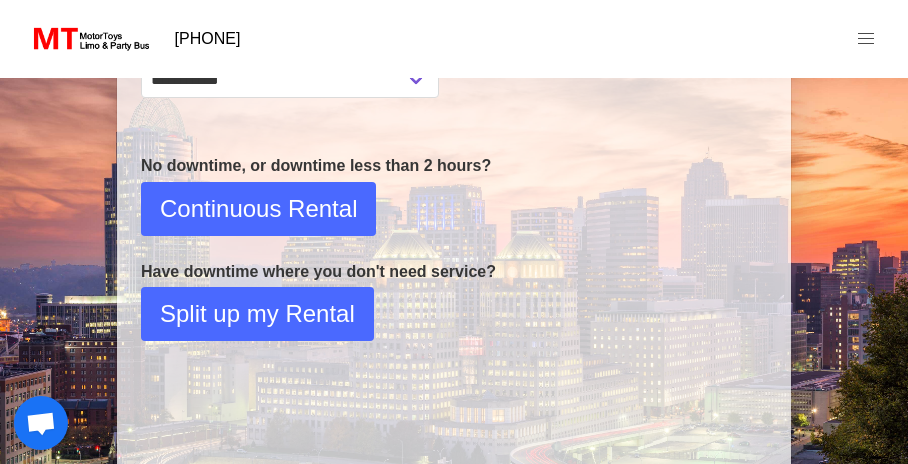 select on "*" 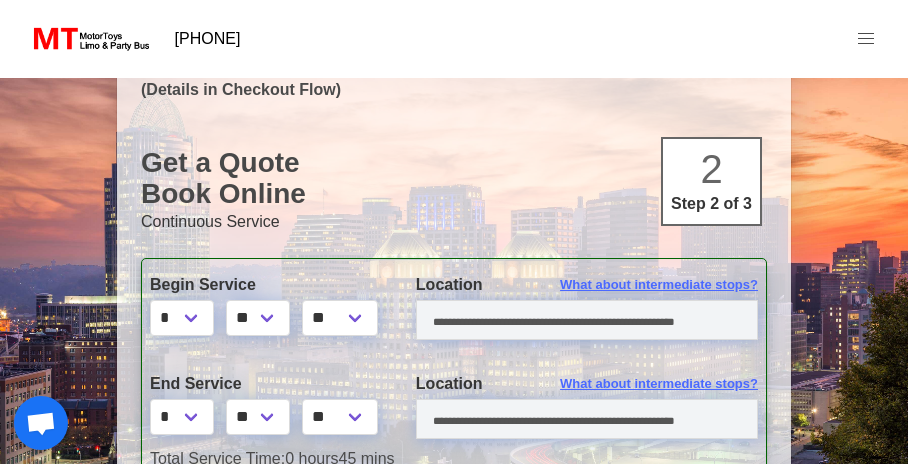 scroll, scrollTop: 130, scrollLeft: 0, axis: vertical 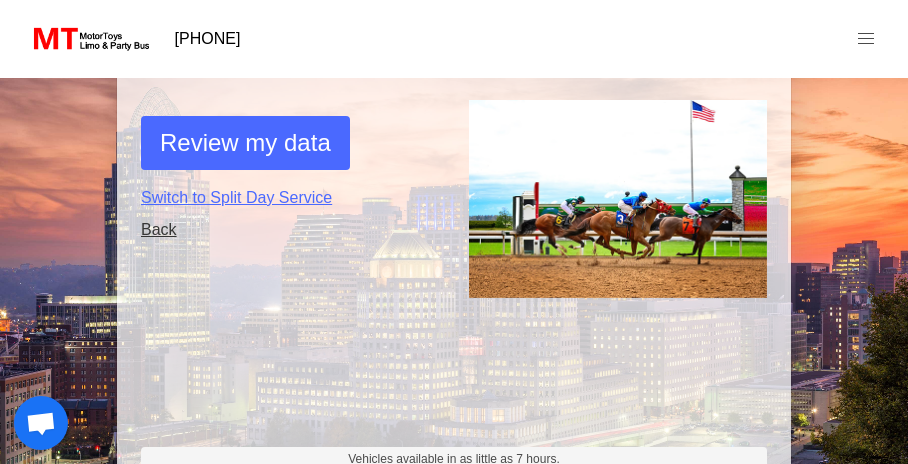 click on "Back" at bounding box center [290, 230] 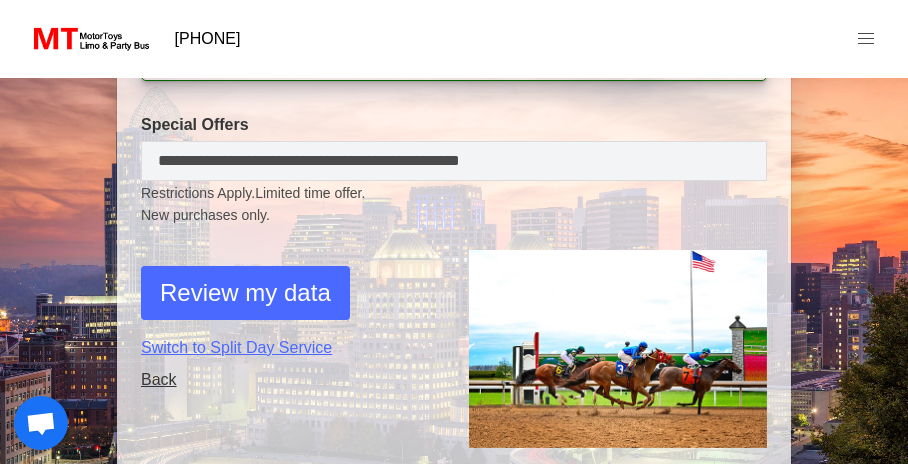 select on "*" 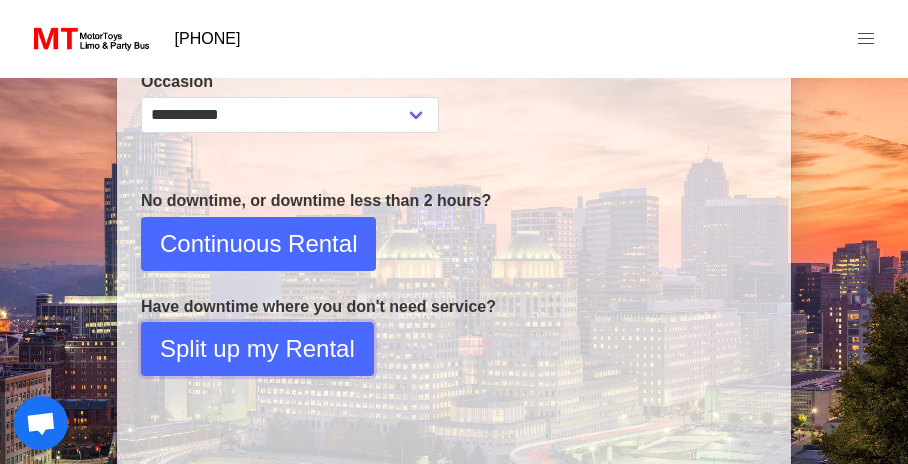 click on "Split up my Rental" at bounding box center (257, 349) 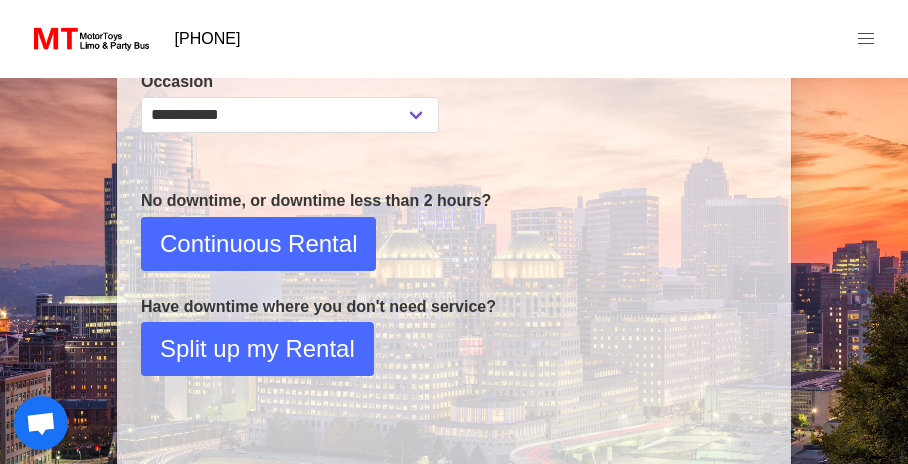 select on "*" 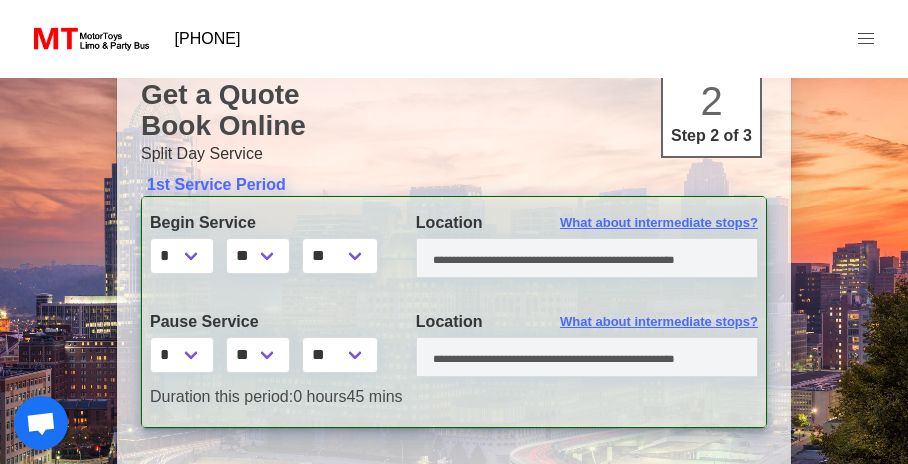 scroll, scrollTop: 195, scrollLeft: 0, axis: vertical 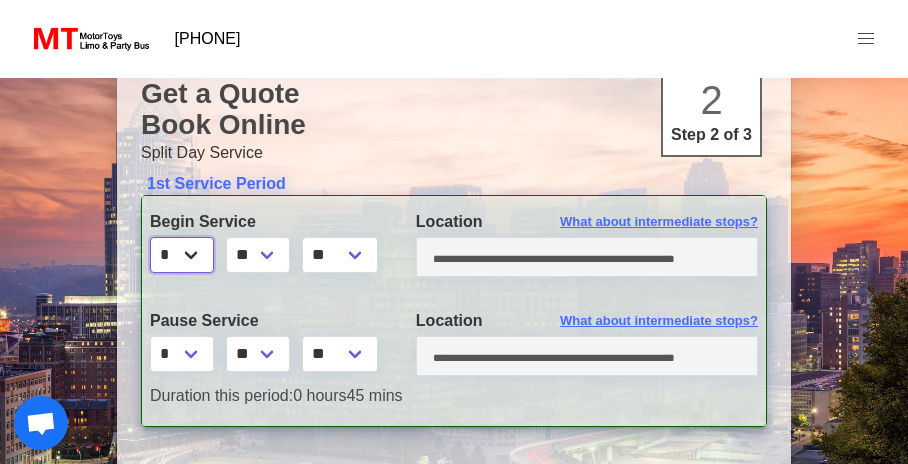 click on "* * * * * * * * * ** ** **" at bounding box center [182, 255] 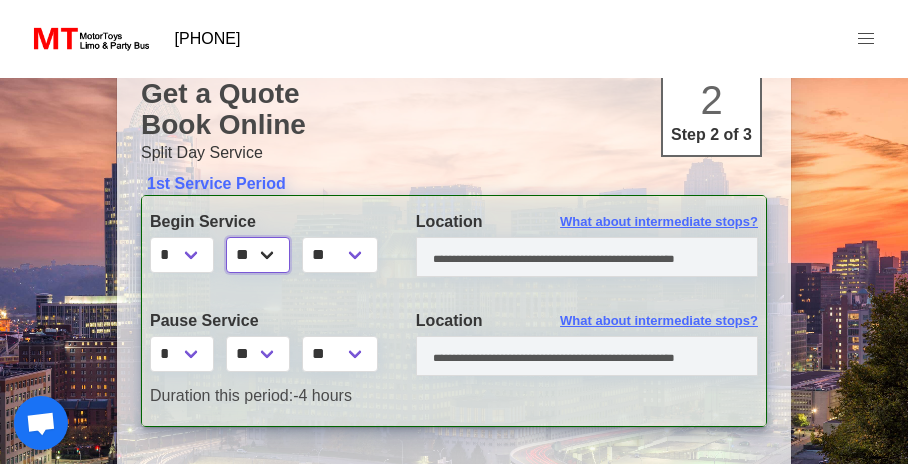 click on "** ** ** **" at bounding box center (258, 255) 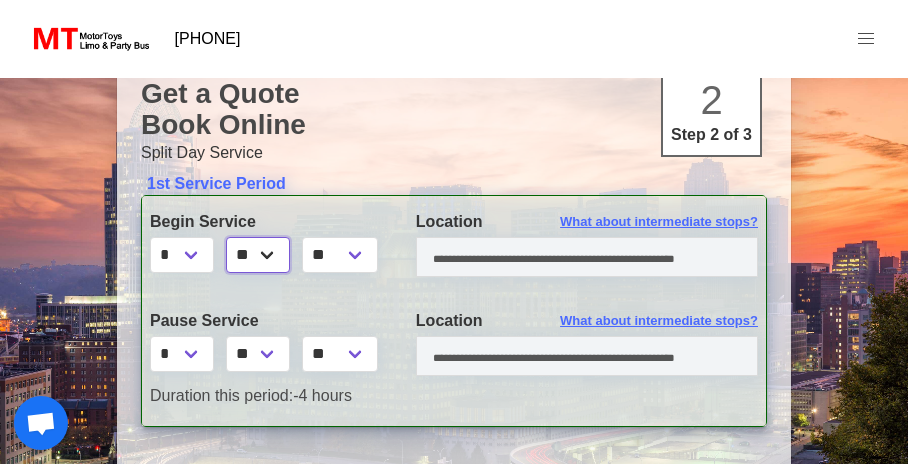 select on "*" 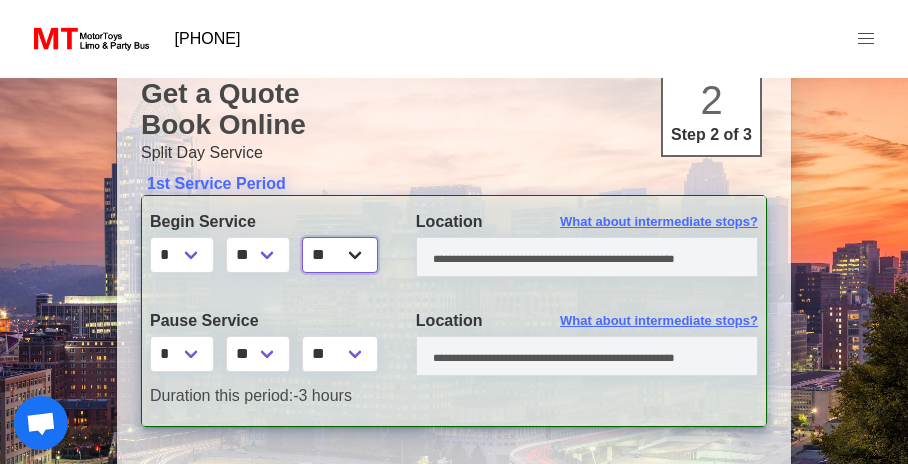 click on "**   **" at bounding box center (340, 255) 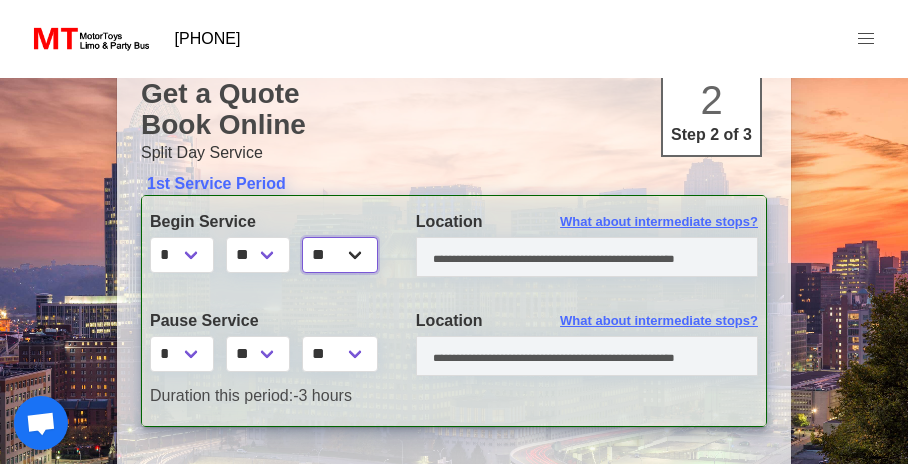 select on "*****" 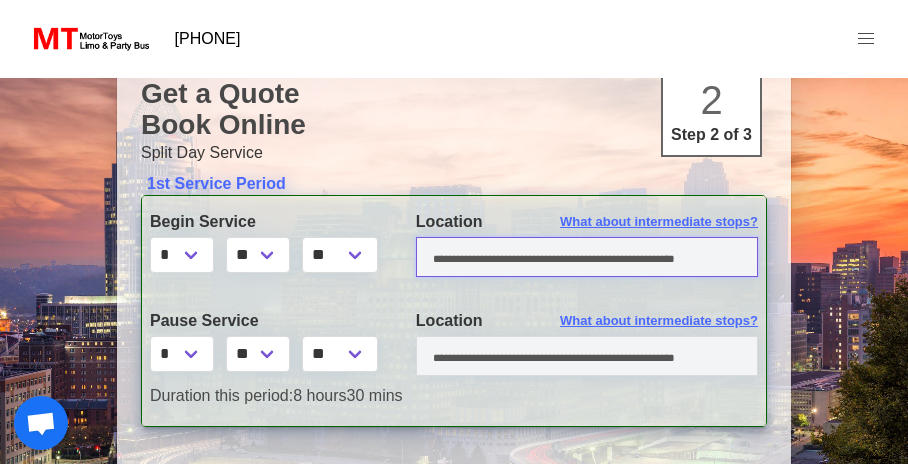 click at bounding box center (587, 257) 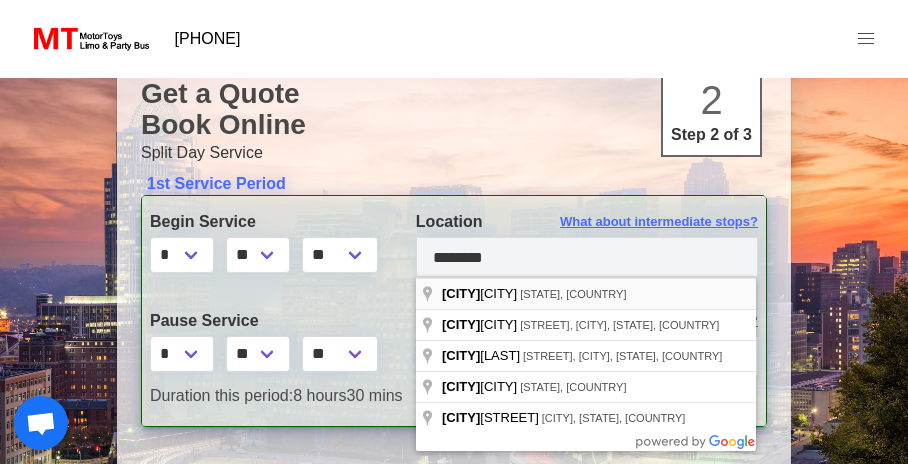 type on "**********" 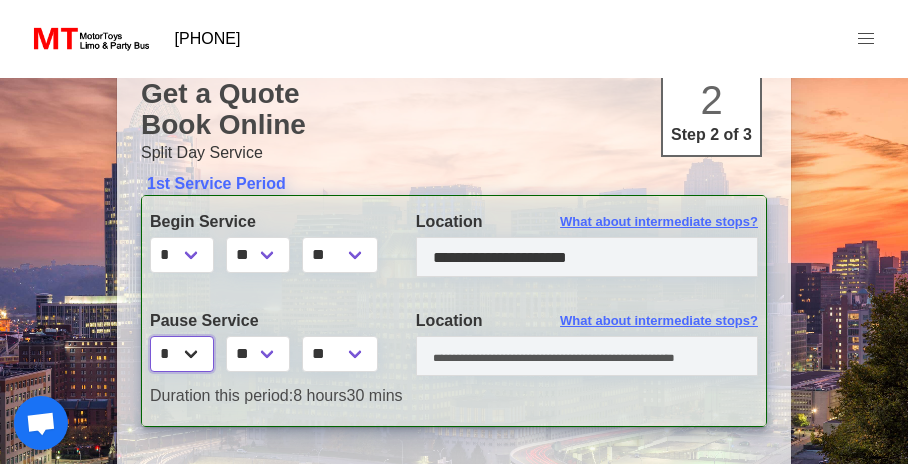 click on "* * * * * * * * * ** ** **" at bounding box center (182, 354) 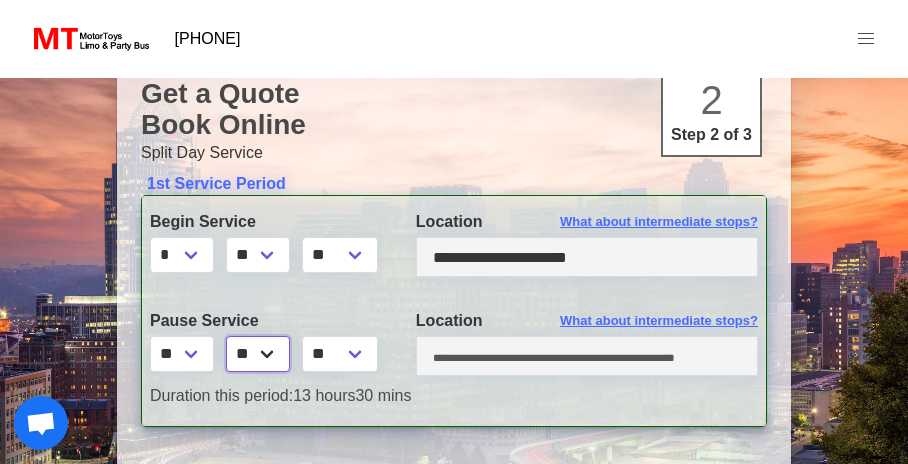 click on "** ** ** **" at bounding box center [258, 354] 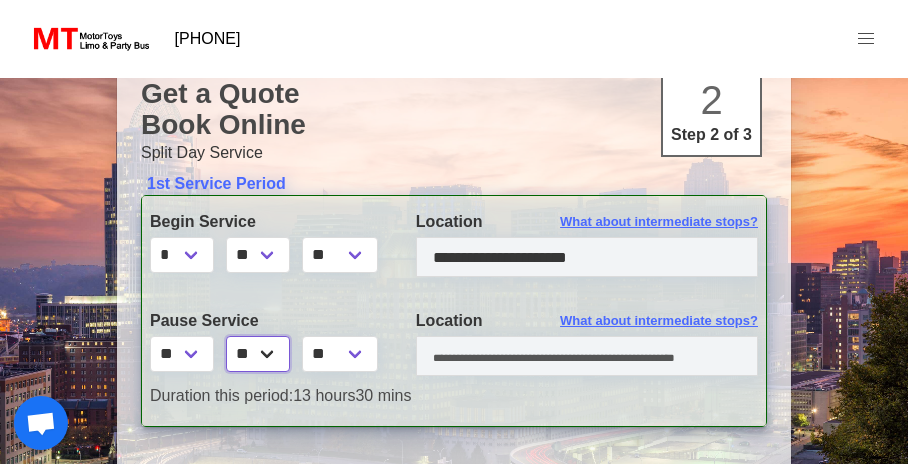 select on "*" 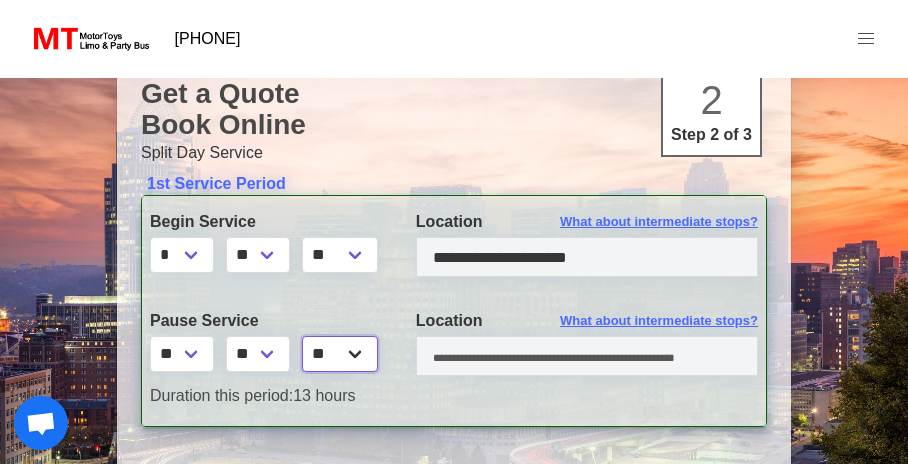 click on "**   **" at bounding box center (340, 354) 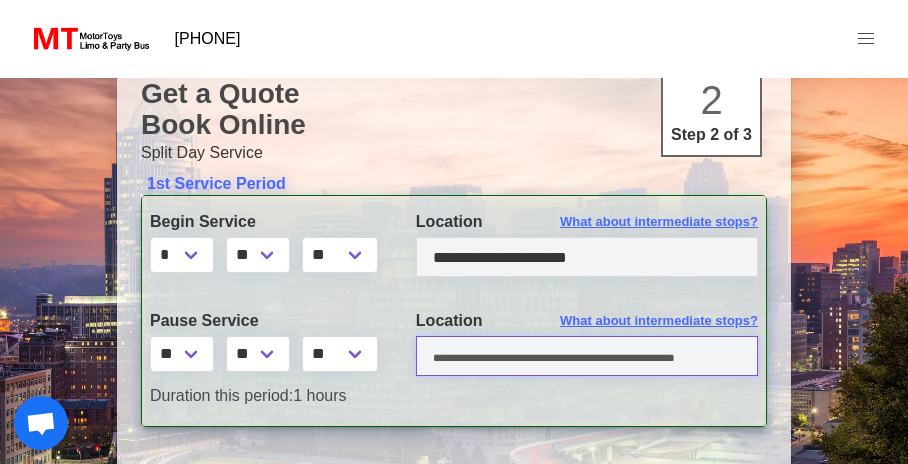 click at bounding box center (587, 356) 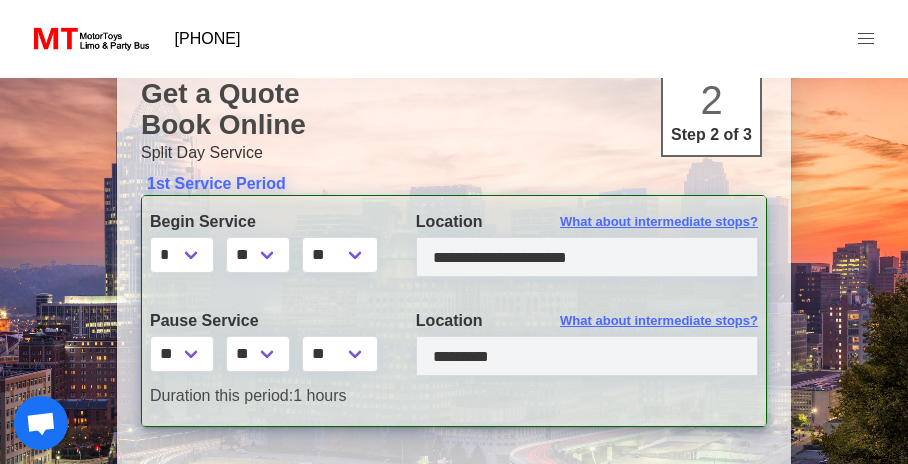 type on "**********" 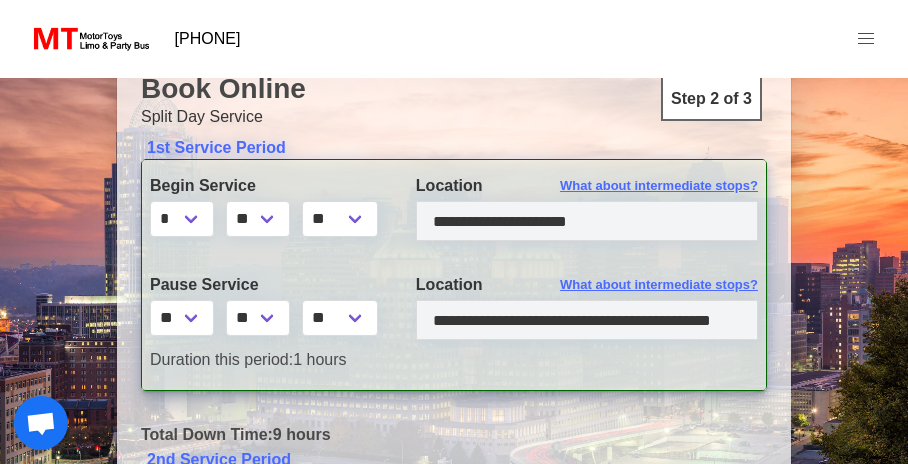 scroll, scrollTop: 250, scrollLeft: 0, axis: vertical 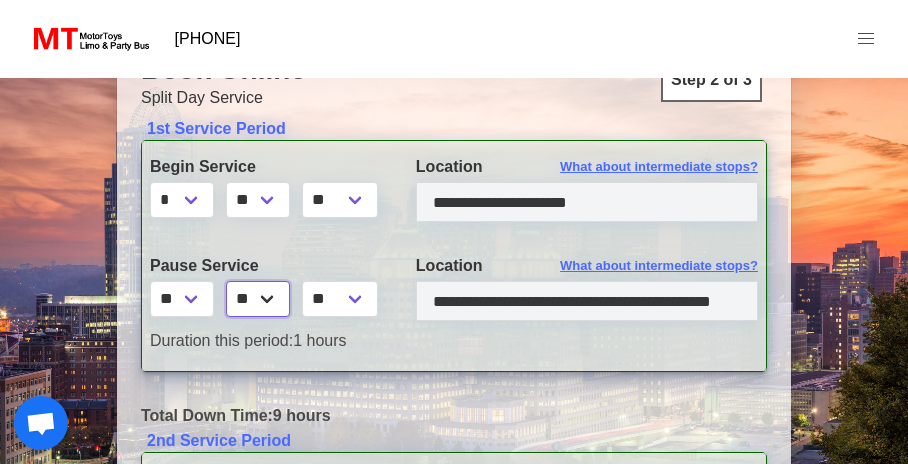 click on "** ** ** **" at bounding box center (258, 299) 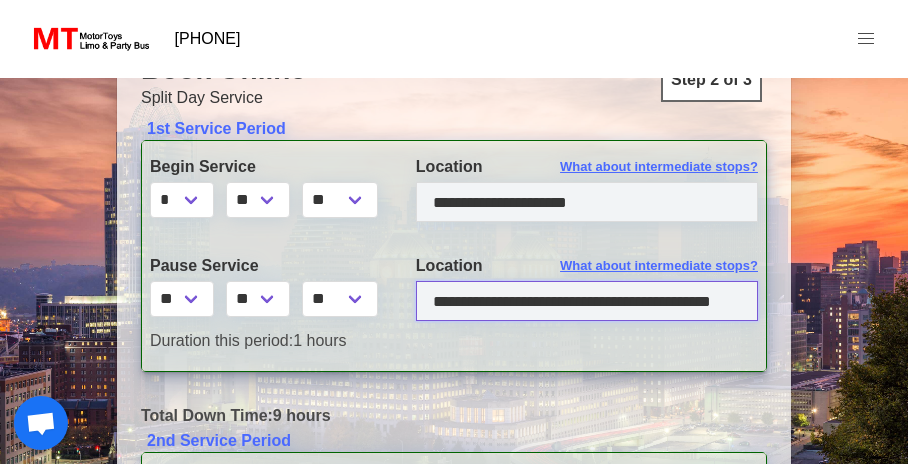 click on "**********" at bounding box center [587, 301] 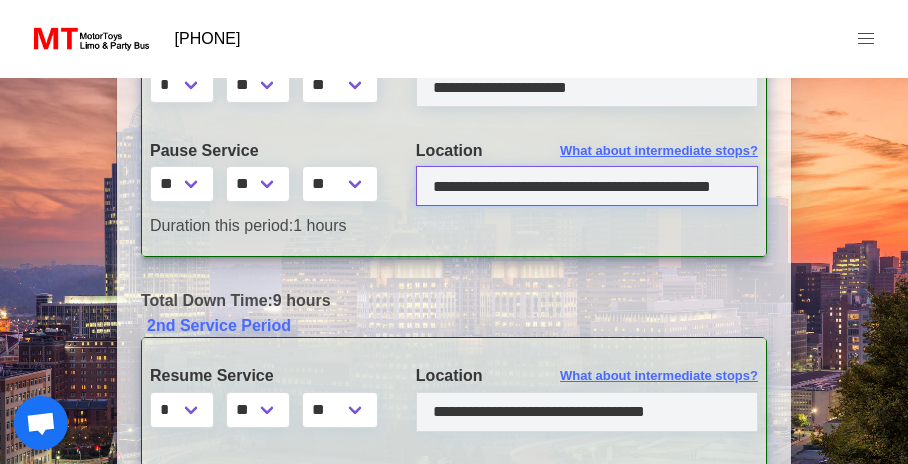 scroll, scrollTop: 389, scrollLeft: 0, axis: vertical 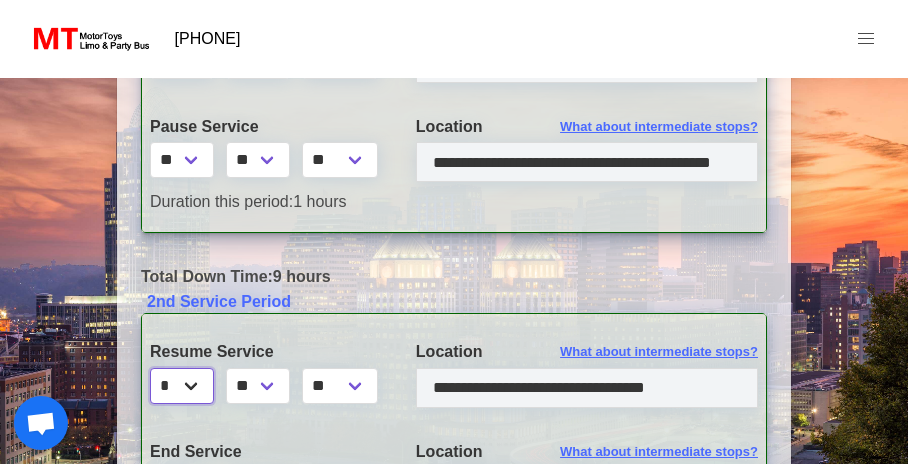 click on "* * * * * * * * * ** ** **" at bounding box center [182, 386] 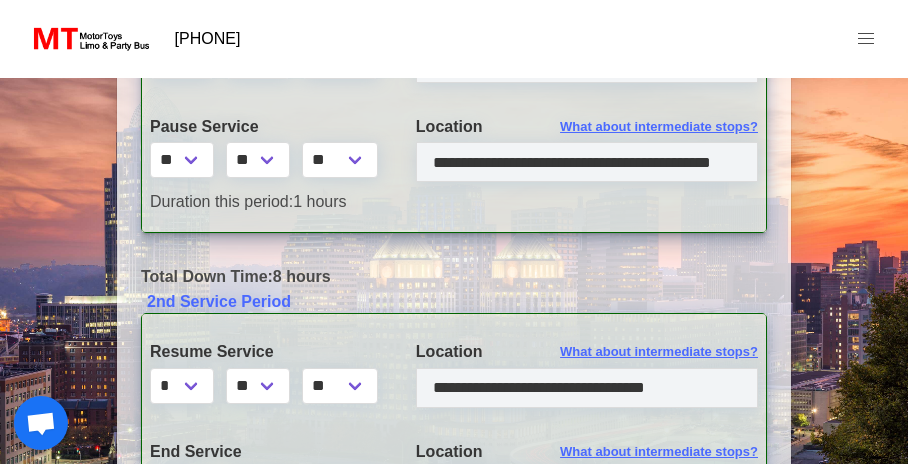 click on "**********" at bounding box center (454, 287) 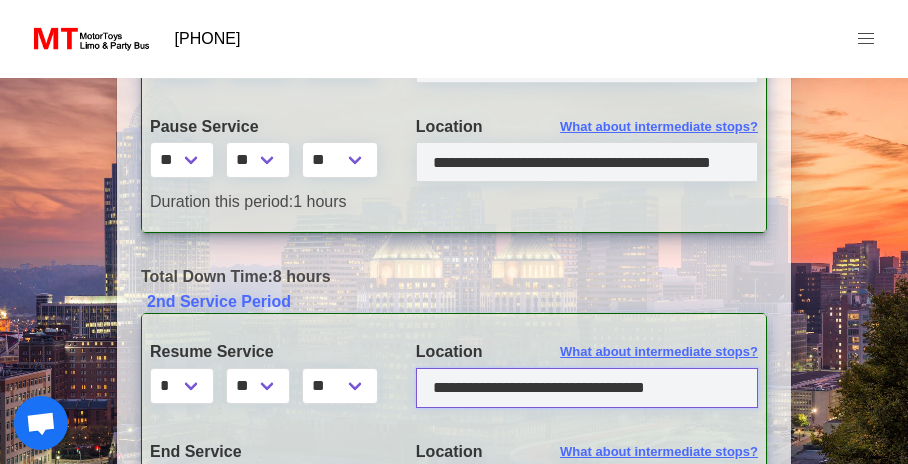 click at bounding box center [587, 388] 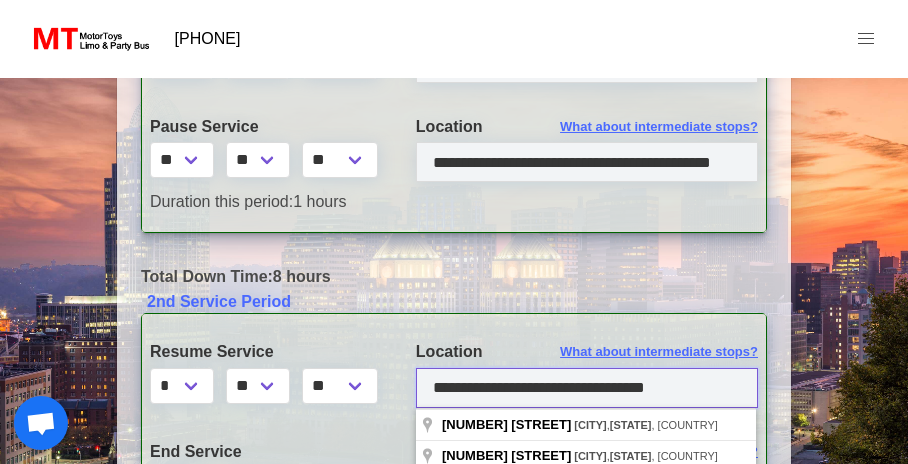 drag, startPoint x: 432, startPoint y: 385, endPoint x: 733, endPoint y: 381, distance: 301.02658 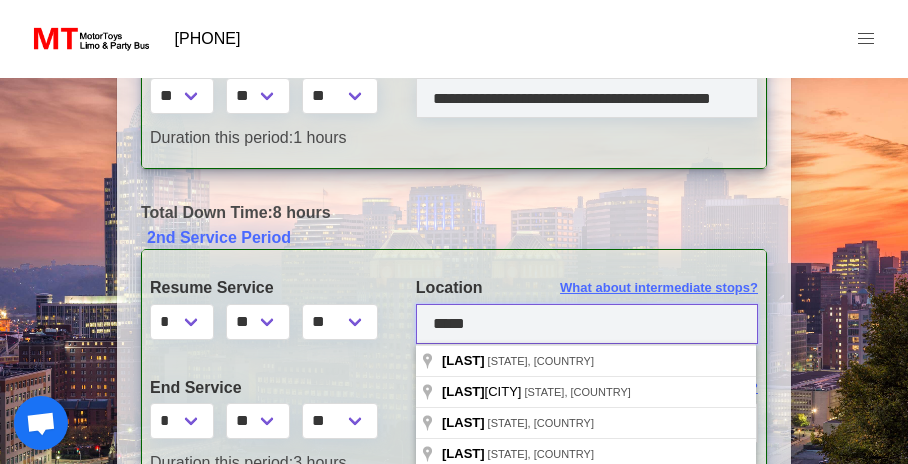 scroll, scrollTop: 455, scrollLeft: 0, axis: vertical 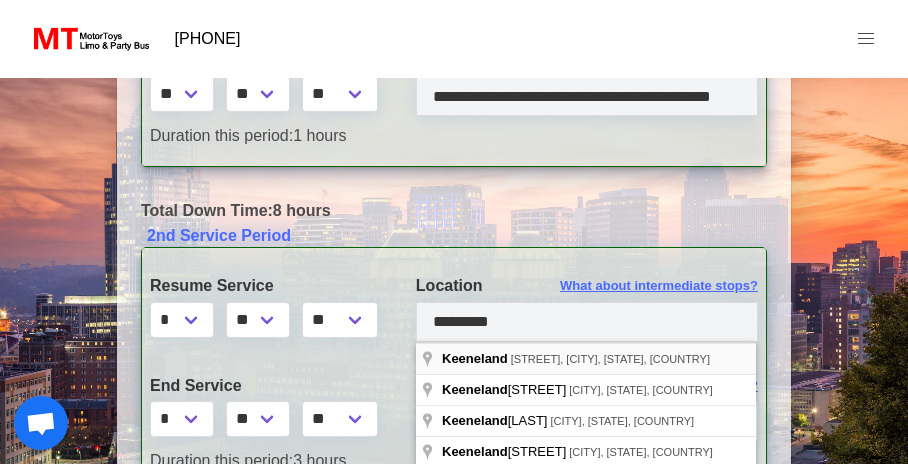 type on "**********" 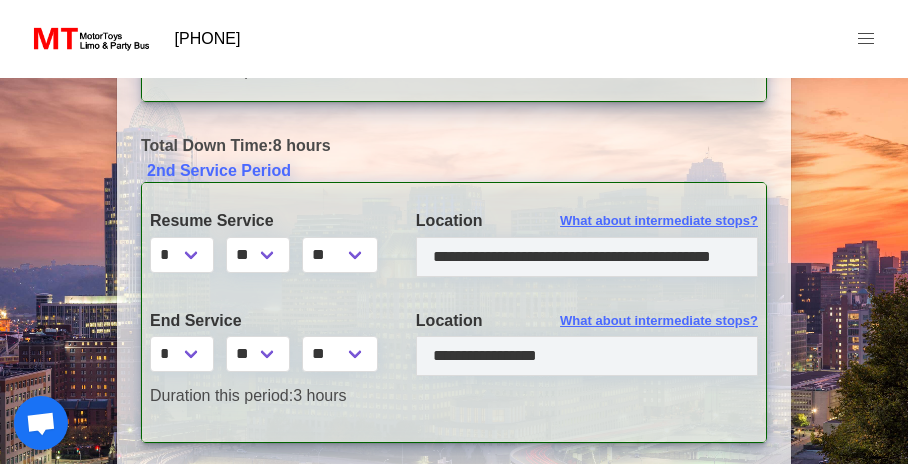 scroll, scrollTop: 523, scrollLeft: 0, axis: vertical 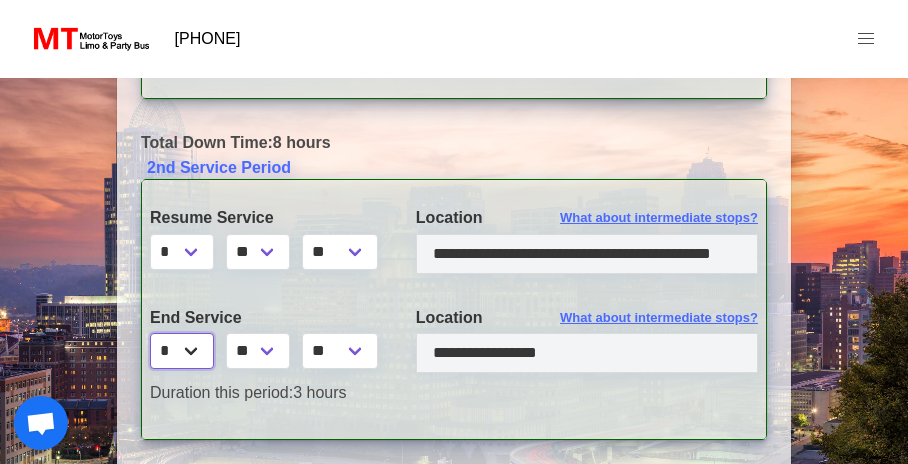 click on "* * * * * * * * * ** ** **" at bounding box center (182, 351) 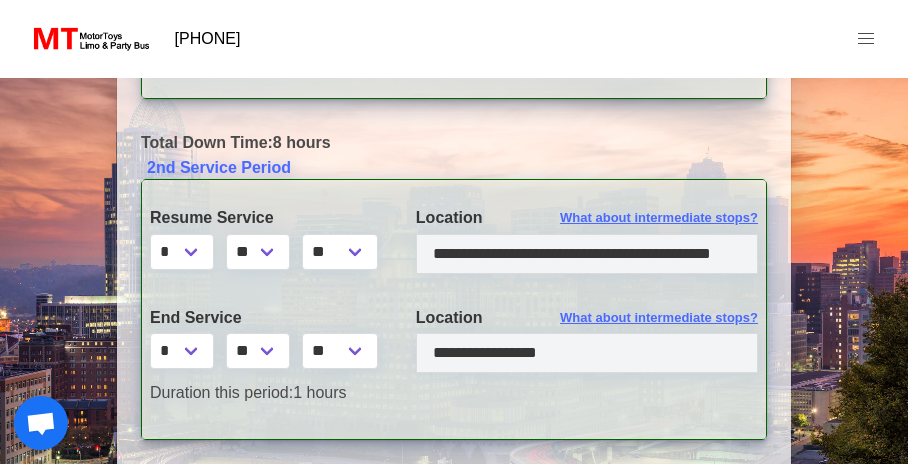 click on "**********" at bounding box center [454, 309] 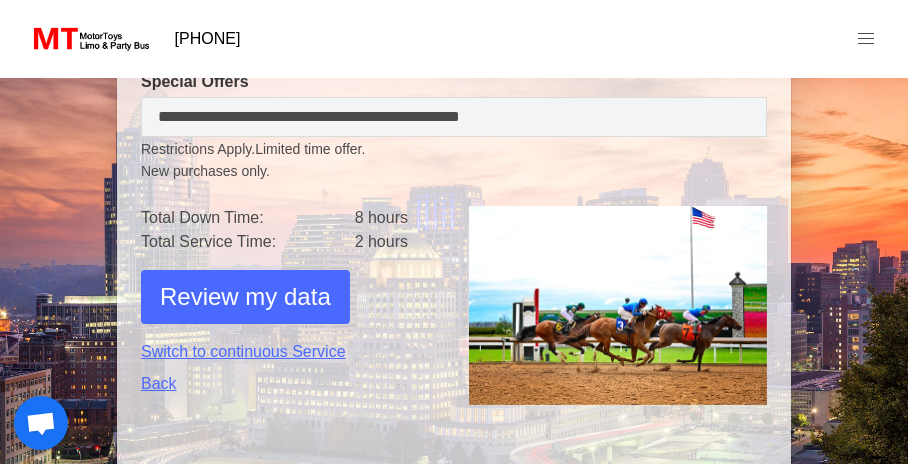 scroll, scrollTop: 923, scrollLeft: 0, axis: vertical 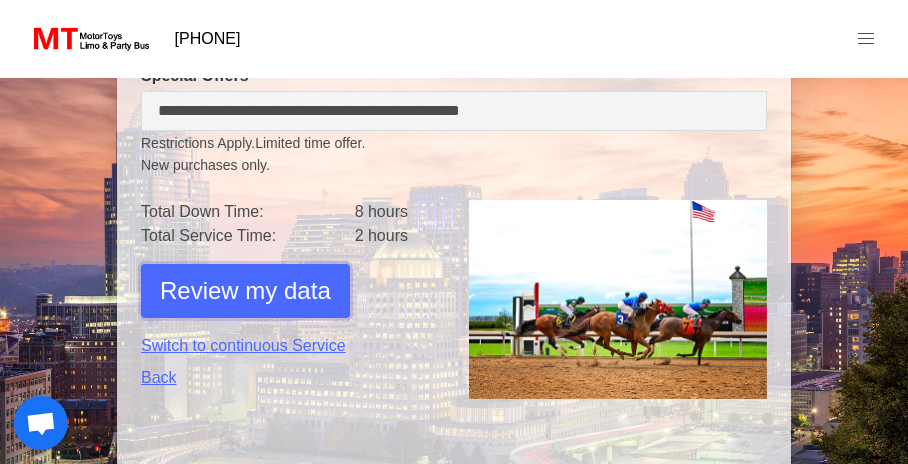 click on "Review my data" at bounding box center (245, 291) 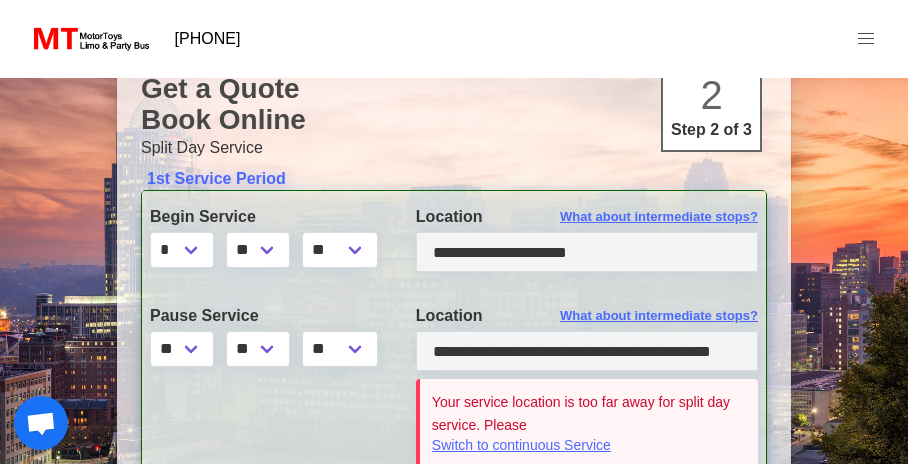scroll, scrollTop: 214, scrollLeft: 0, axis: vertical 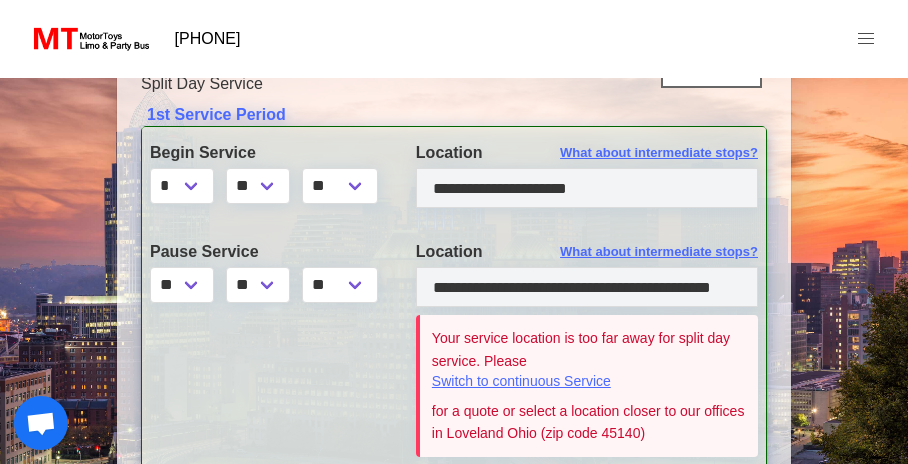 click on "Switch to continuous Service" at bounding box center (589, 382) 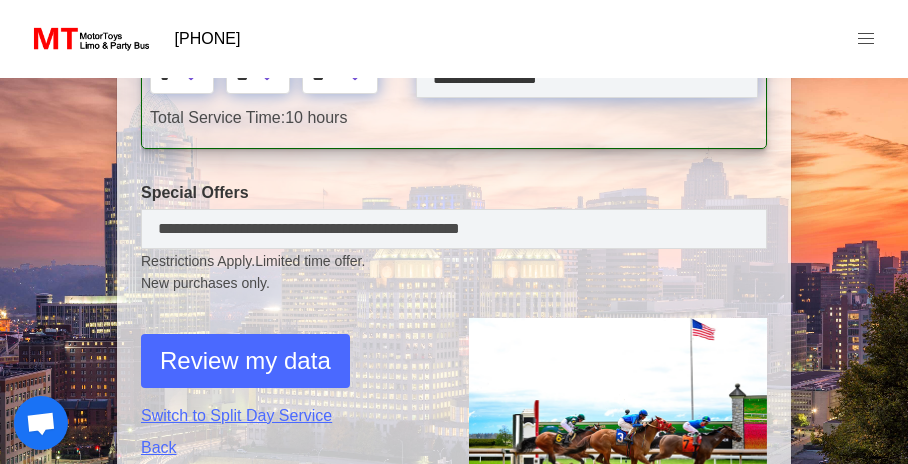 scroll, scrollTop: 531, scrollLeft: 0, axis: vertical 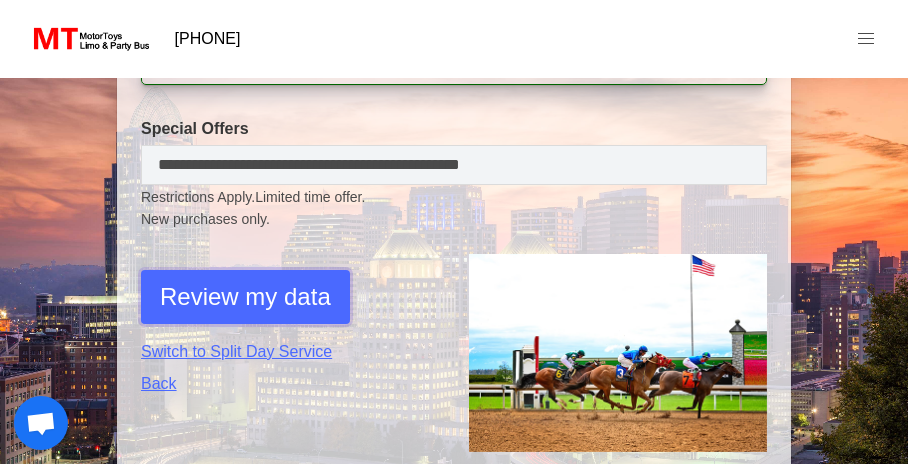 click on "Review my data" at bounding box center (245, 297) 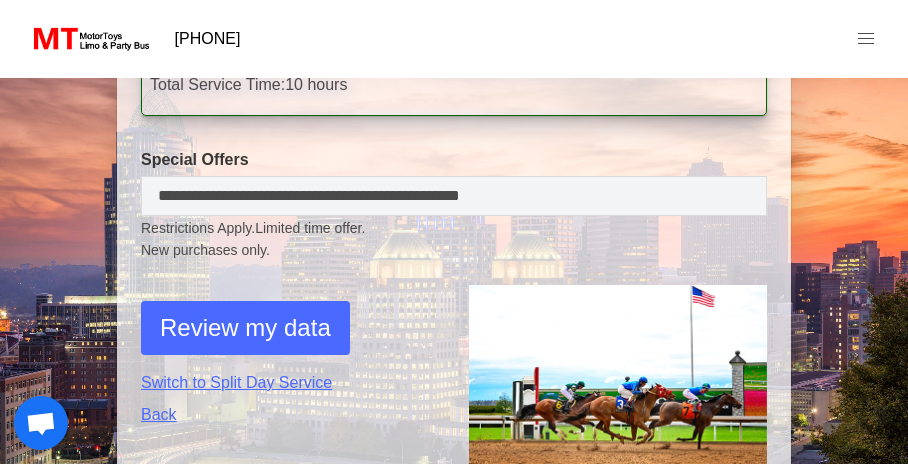 select on "*" 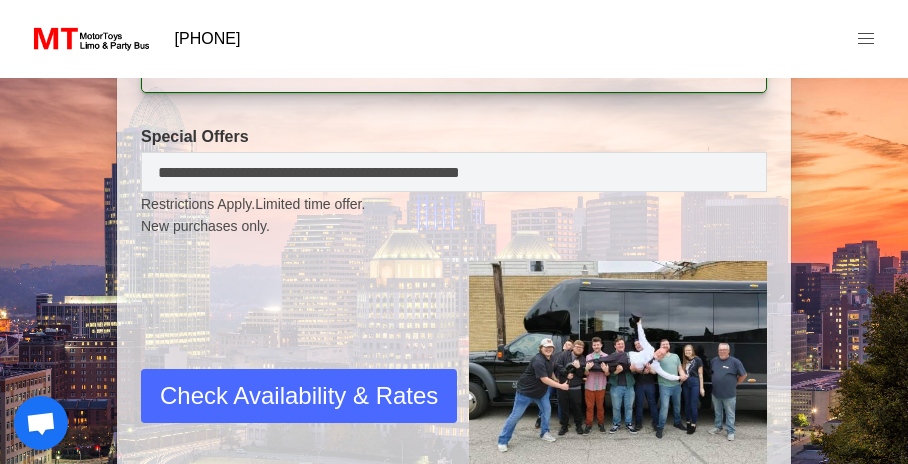 scroll, scrollTop: 942, scrollLeft: 0, axis: vertical 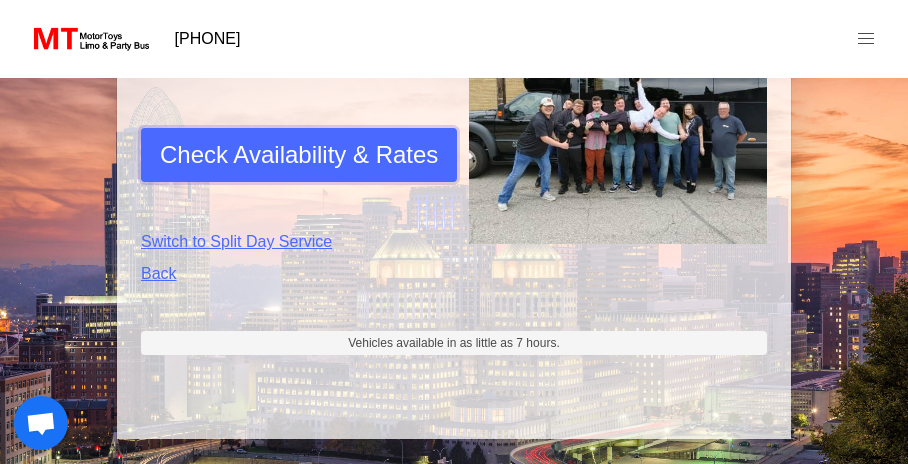click on "Check Availability & Rates" at bounding box center [299, 155] 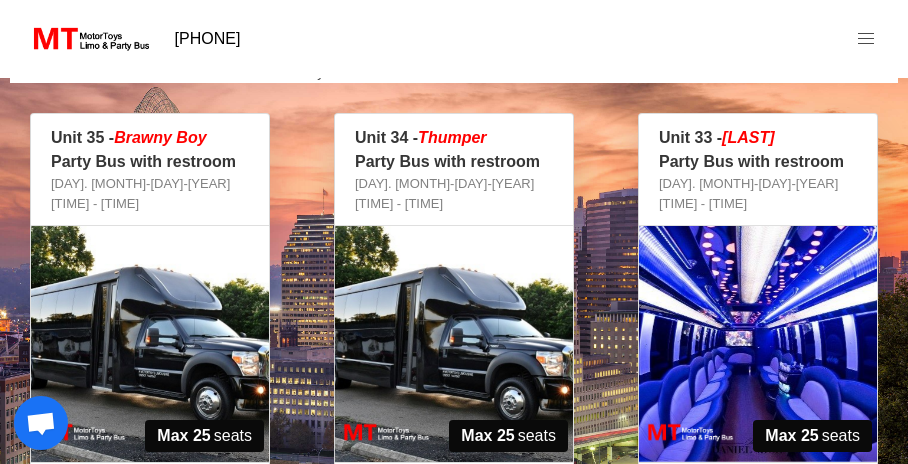 scroll, scrollTop: 294, scrollLeft: 0, axis: vertical 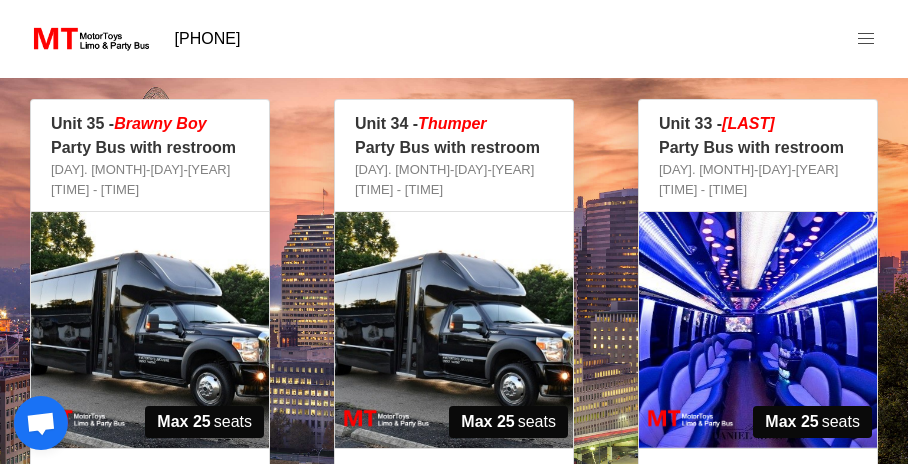 click at bounding box center [150, 330] 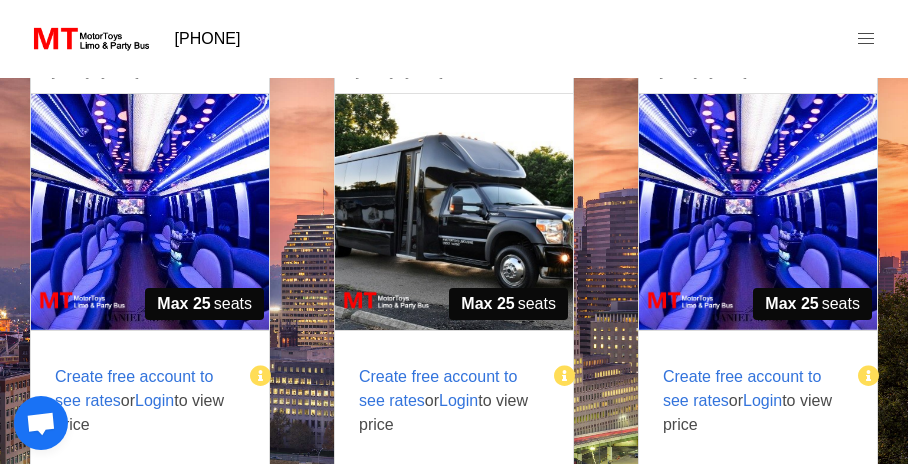 scroll, scrollTop: 414, scrollLeft: 0, axis: vertical 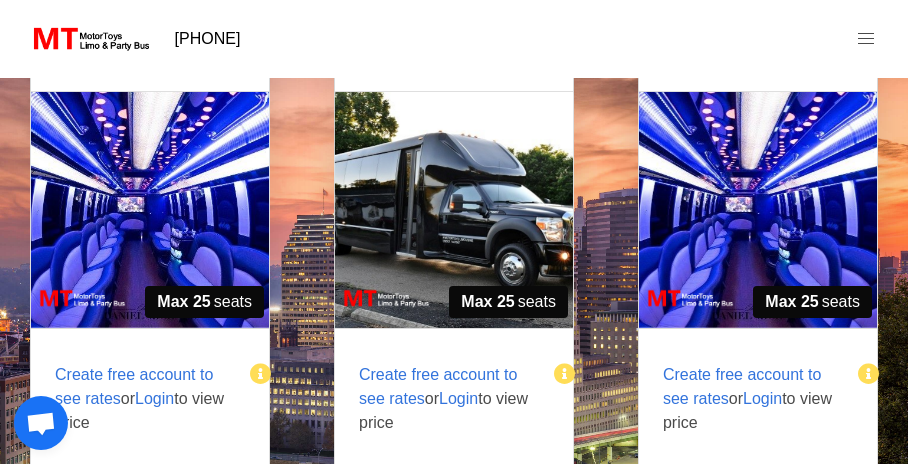 click on "Login" at bounding box center (154, 398) 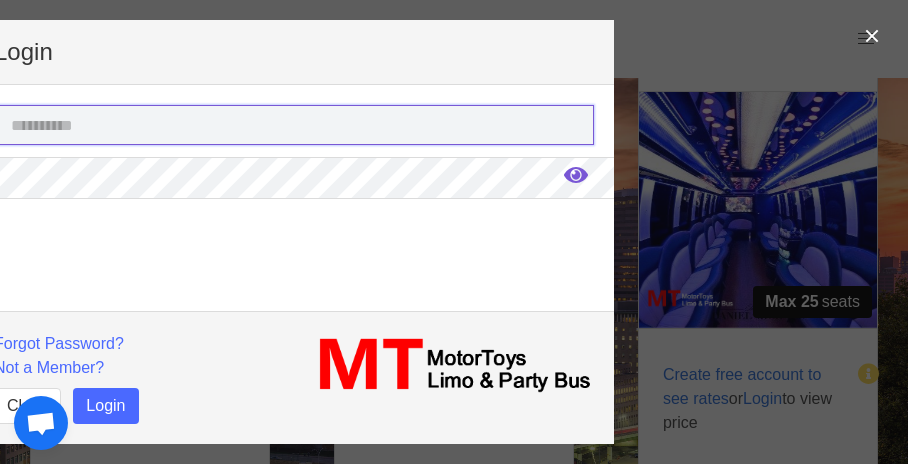 click at bounding box center [294, 125] 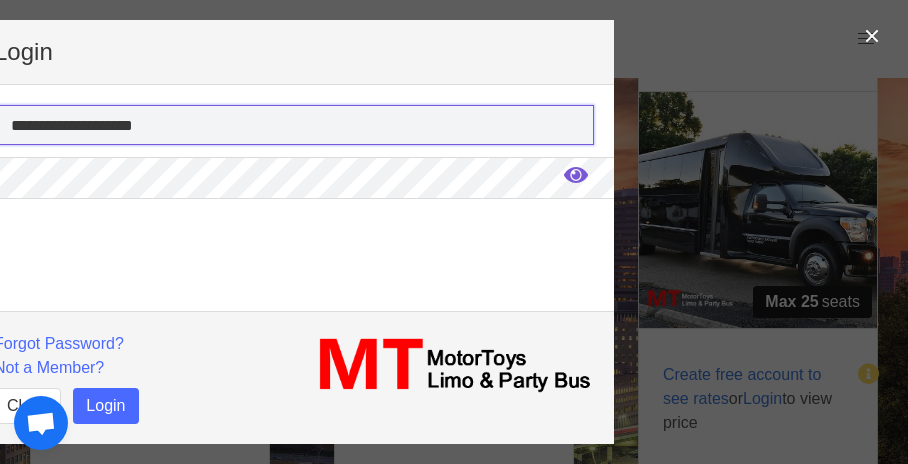type on "**********" 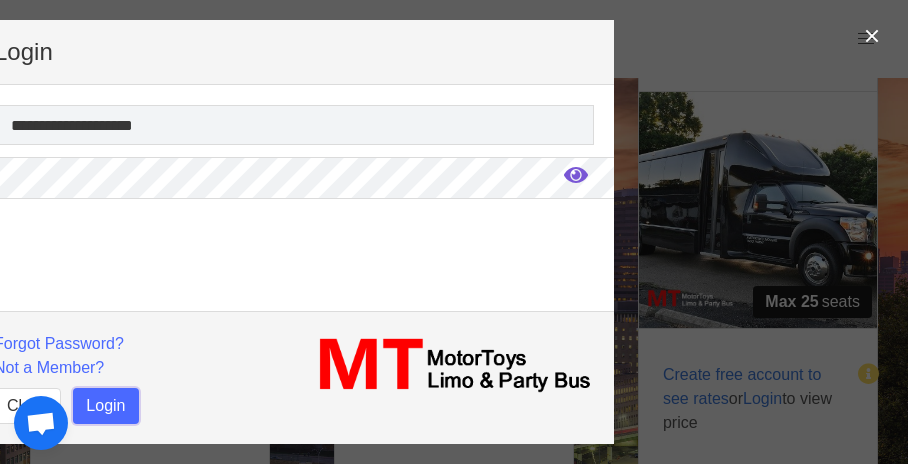 click on "Login" at bounding box center [105, 406] 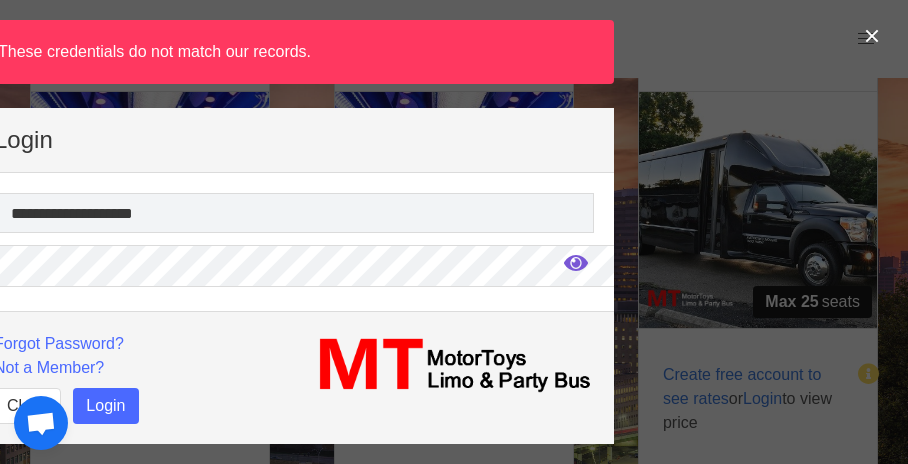 click at bounding box center [576, 263] 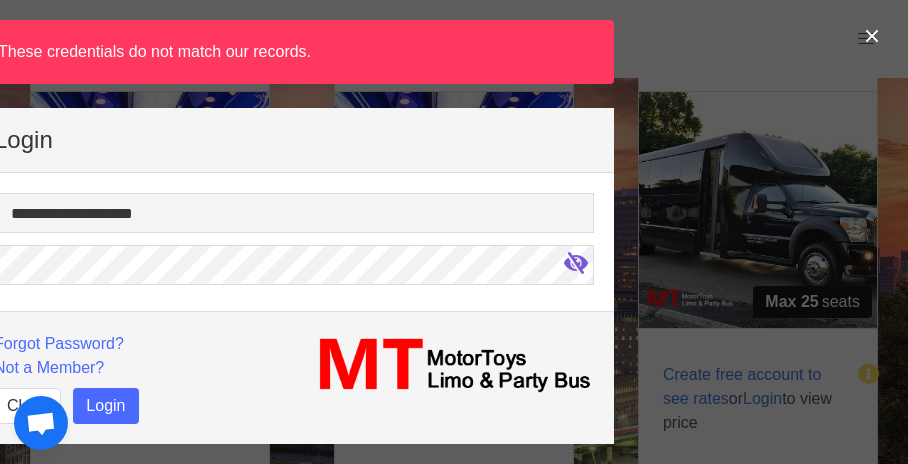 click at bounding box center (576, 263) 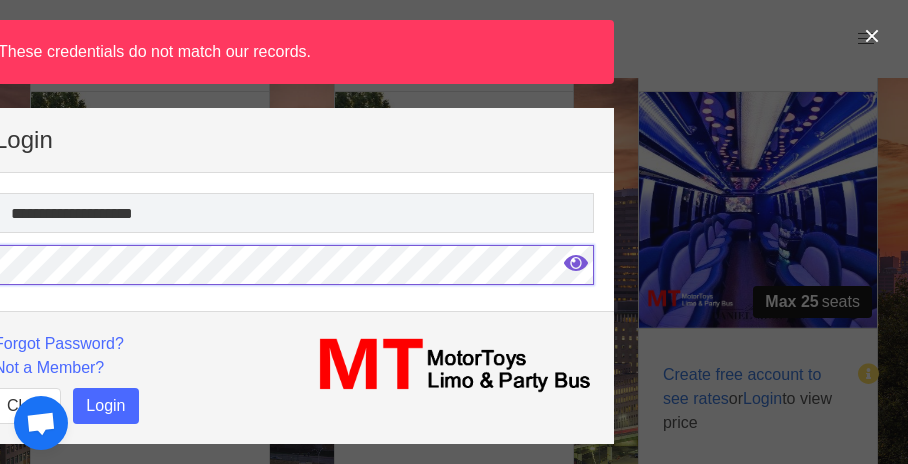 click on "From:
[DAY], [MONTH]-[DAY]-[YEAR] [TIME]
To:
[DAY], [MONTH]-[DAY]-[YEAR] [TIME]
Duration:
10 hours
First Pickup:
[CITY], [STATE]
Last Drop:                     Change date, duration, or start time" at bounding box center [454, 1418] 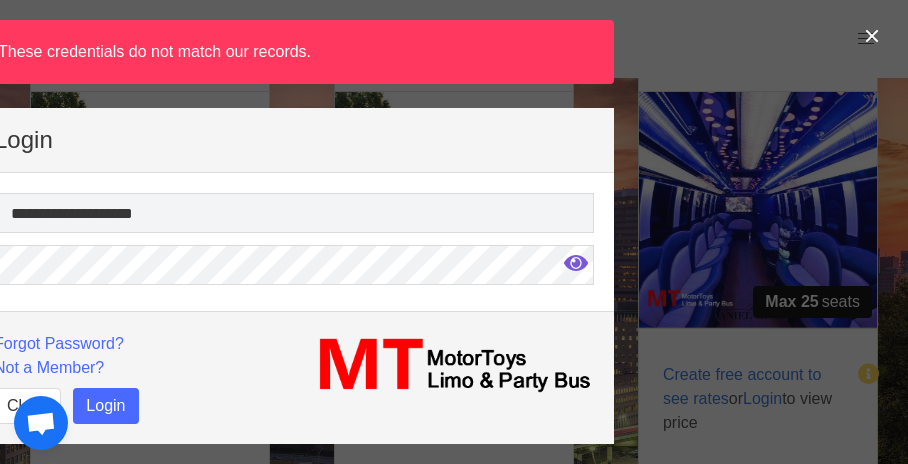 click at bounding box center (576, 263) 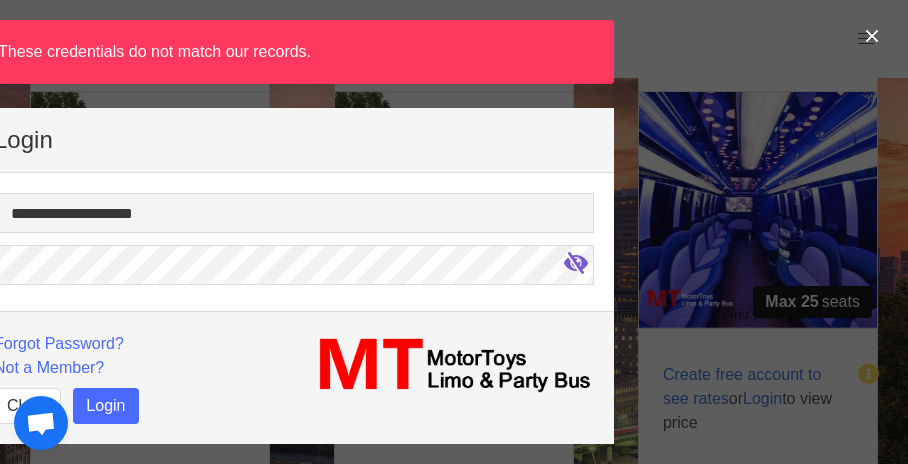 click at bounding box center (576, 263) 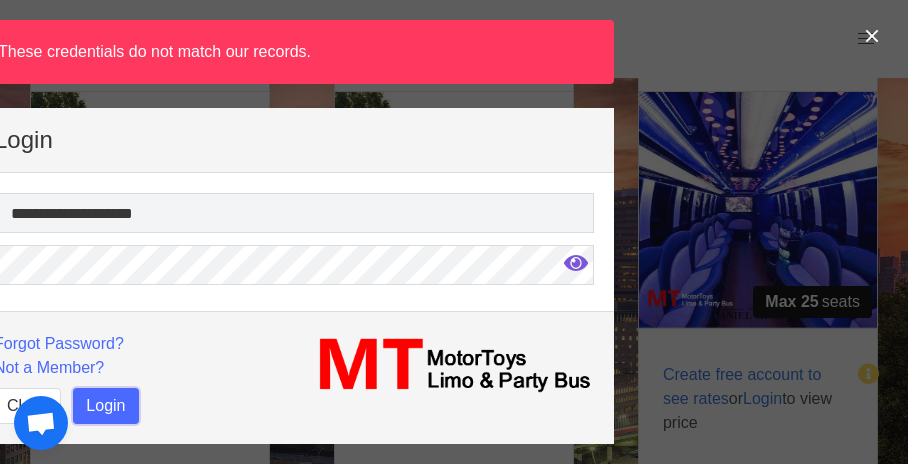 click on "Login" at bounding box center (105, 406) 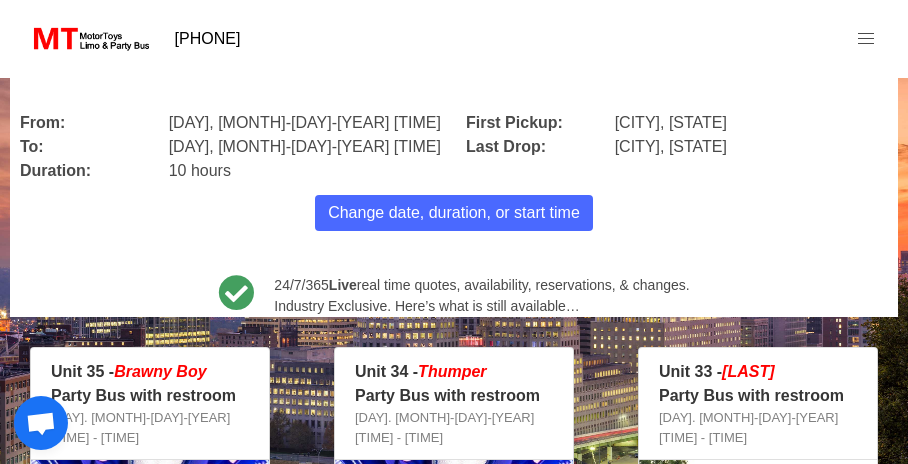scroll, scrollTop: 71, scrollLeft: 0, axis: vertical 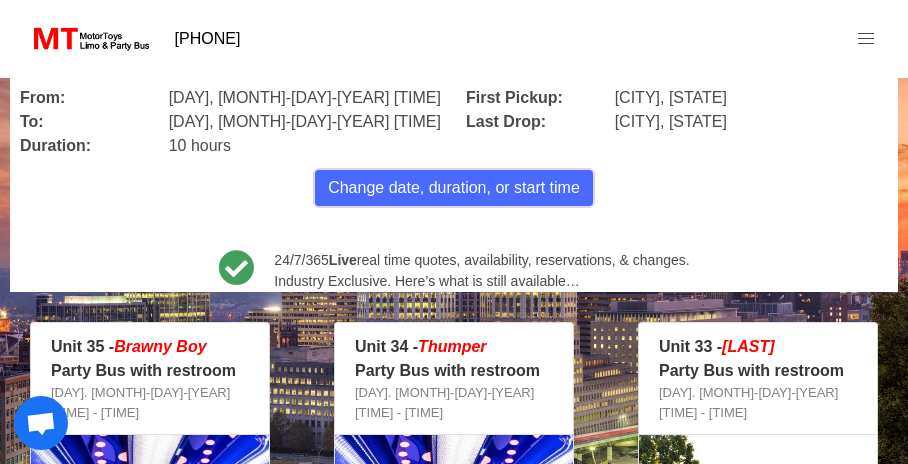 click on "Change date, duration, or start time" at bounding box center (454, 188) 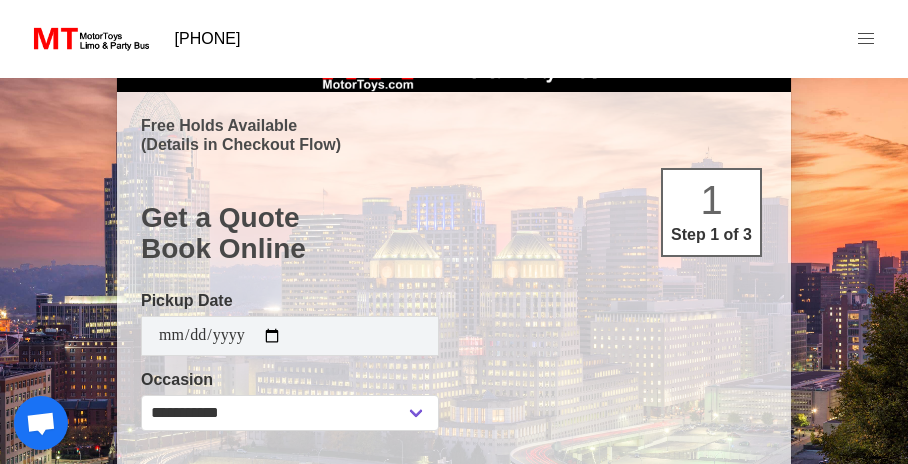 select on "*" 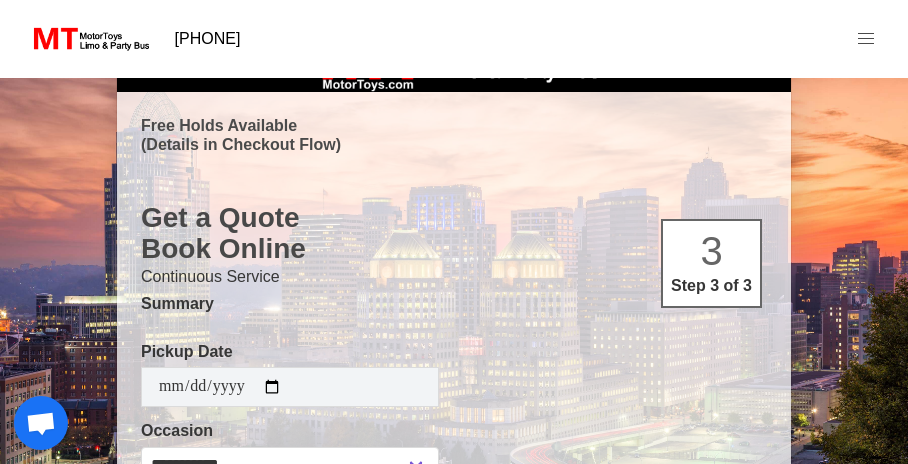 type on "**********" 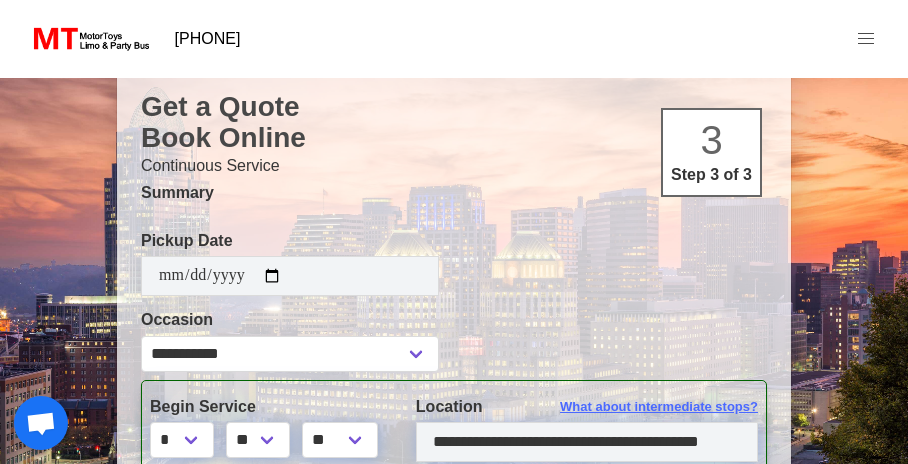 scroll, scrollTop: 269, scrollLeft: 0, axis: vertical 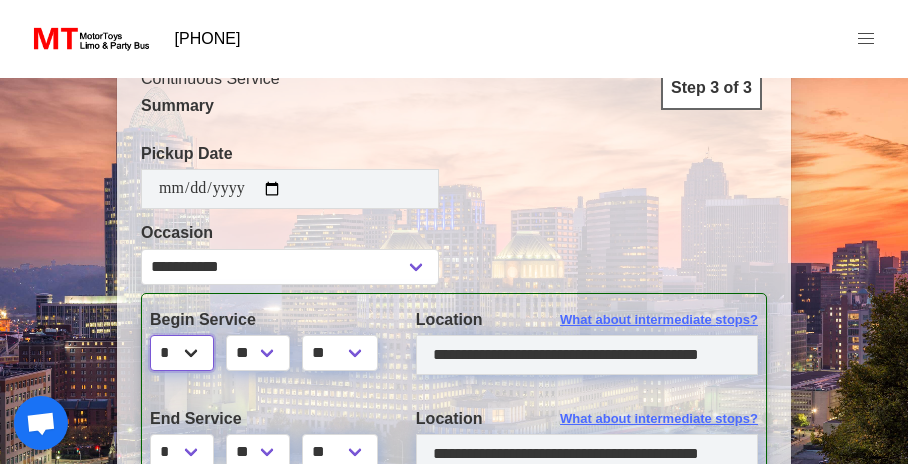 click on "* * * * * * * * * ** ** **" at bounding box center (182, 353) 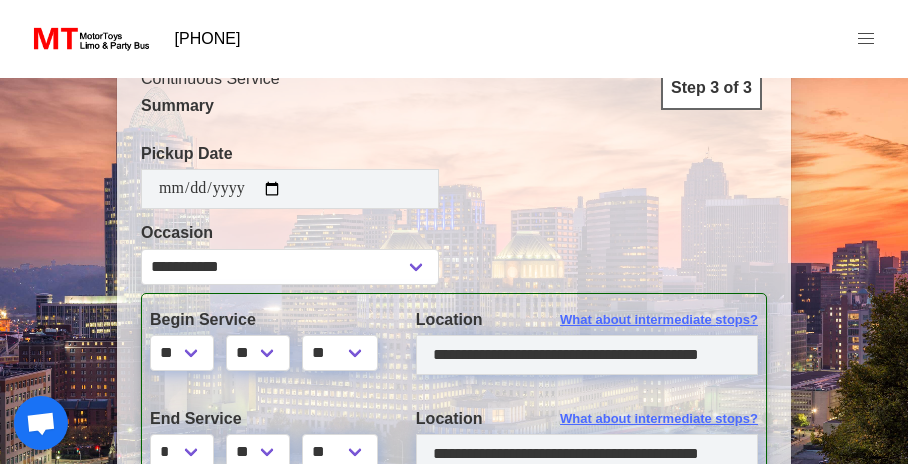 click on "**********" at bounding box center [454, 409] 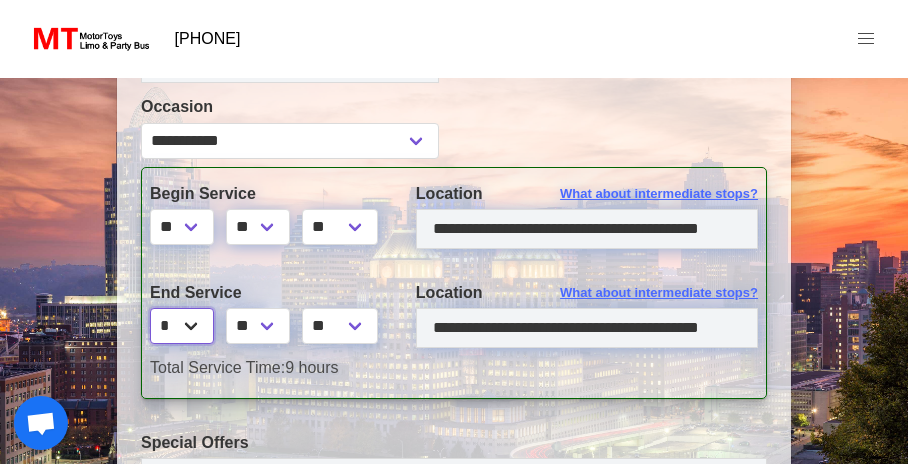 click on "* * * * * * * * * ** ** **" at bounding box center [182, 326] 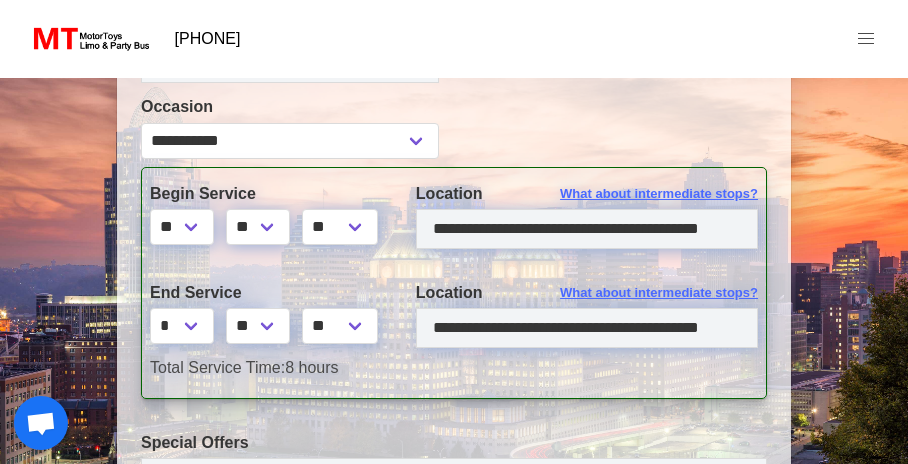 click on "Total Service Time:
8 hours" at bounding box center (454, 368) 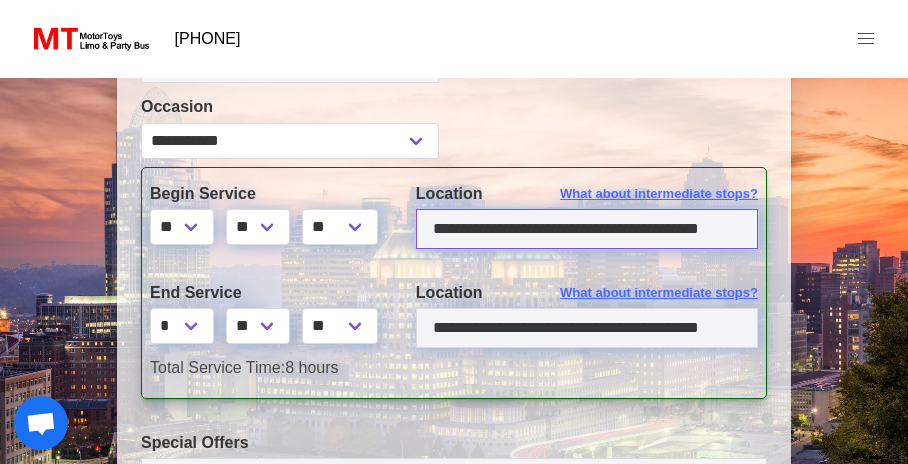 click on "**********" at bounding box center [587, 229] 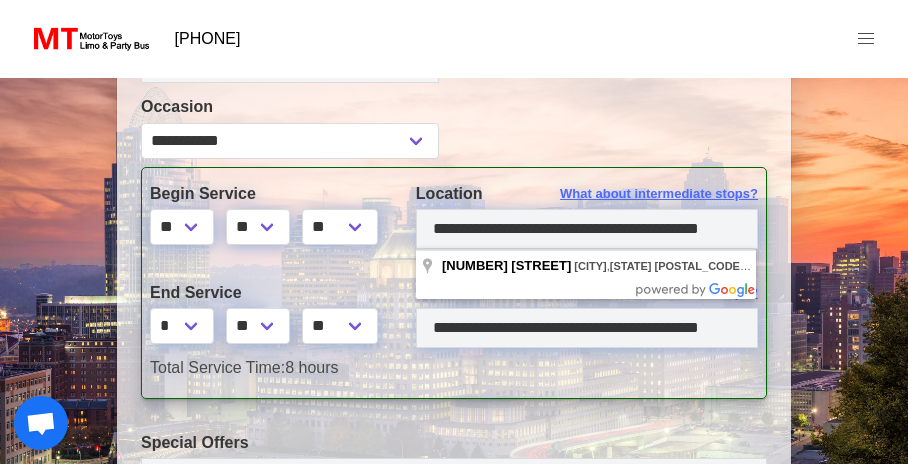 click on "**********" at bounding box center [454, 283] 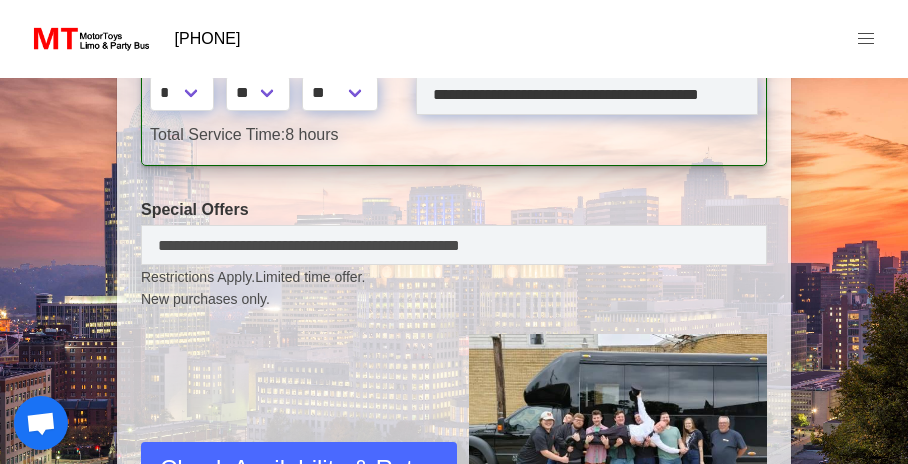 scroll, scrollTop: 667, scrollLeft: 0, axis: vertical 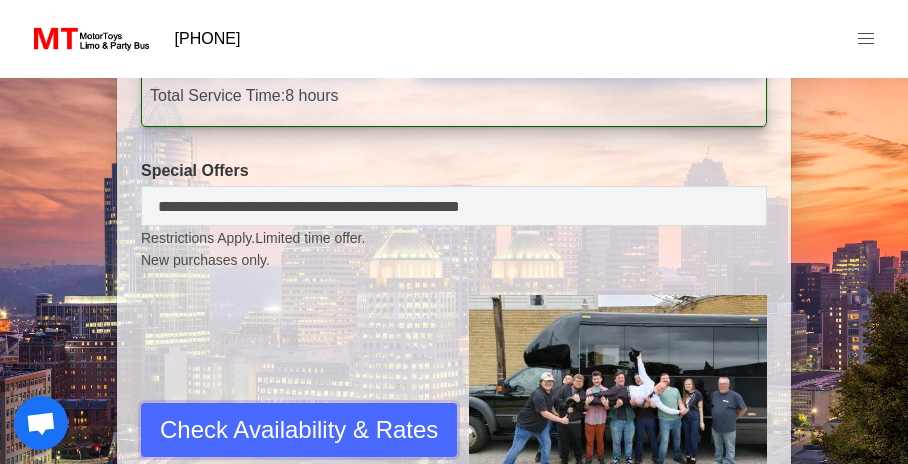 click on "Check Availability & Rates" at bounding box center [299, 430] 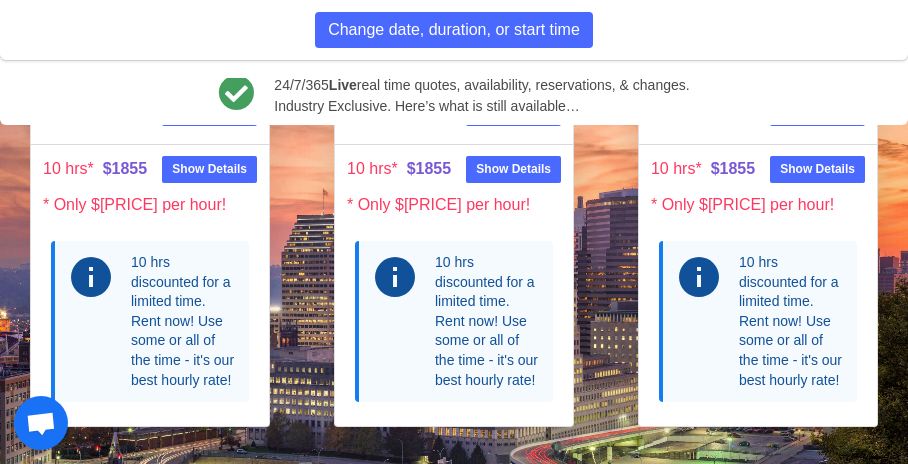 scroll, scrollTop: 1681, scrollLeft: 0, axis: vertical 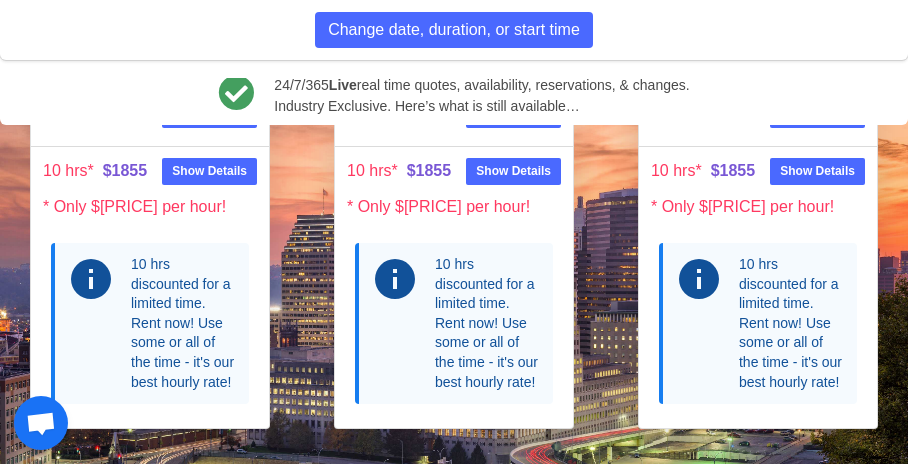 click on "10 hrs discounted for a limited time.  Rent now!  Use some or all of the time - it's our best hourly rate!" at bounding box center [184, 323] 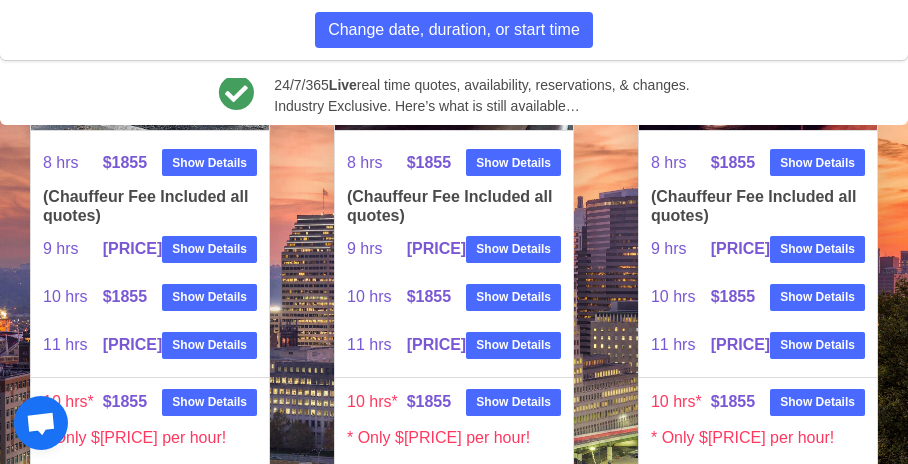 scroll, scrollTop: 1458, scrollLeft: 0, axis: vertical 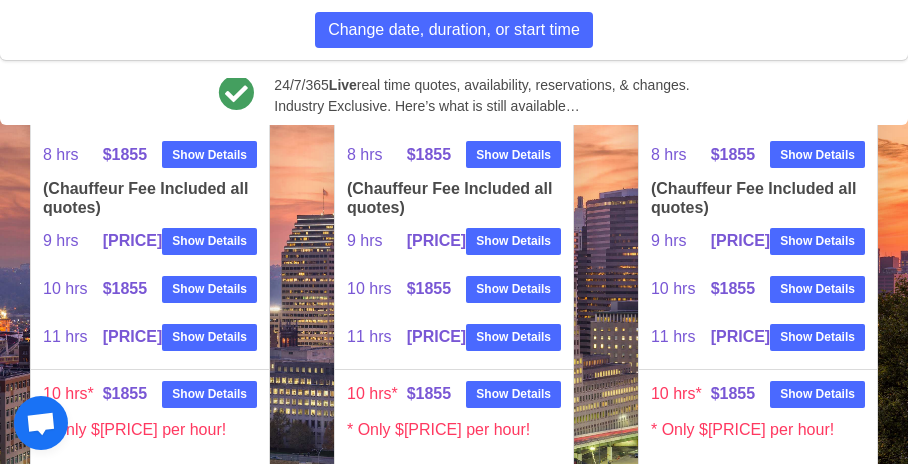 click on "10 hrs discounted for a limited time.  Rent now!  Use some or all of the time - it's our best hourly rate!" at bounding box center [150, 546] 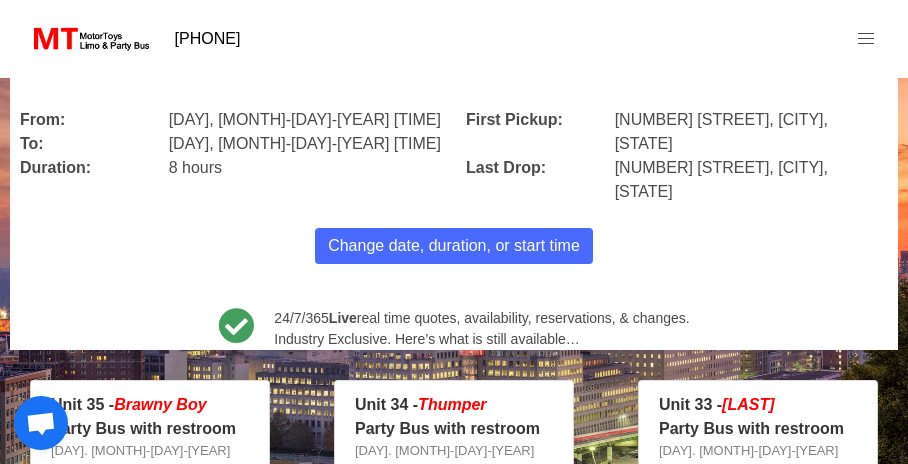 scroll, scrollTop: 0, scrollLeft: 0, axis: both 